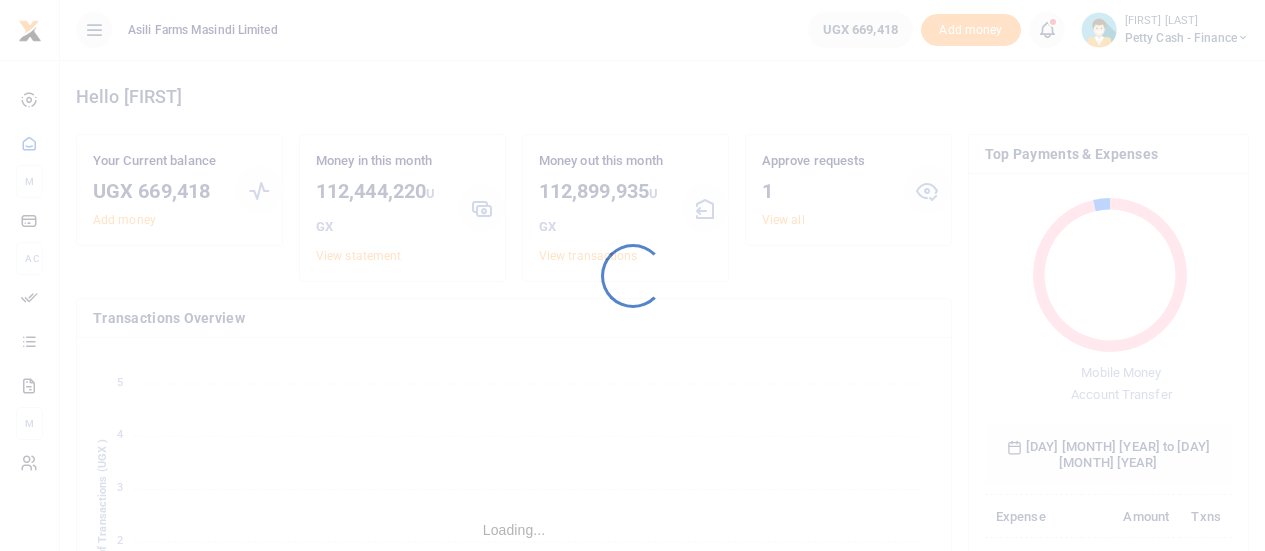 scroll, scrollTop: 0, scrollLeft: 0, axis: both 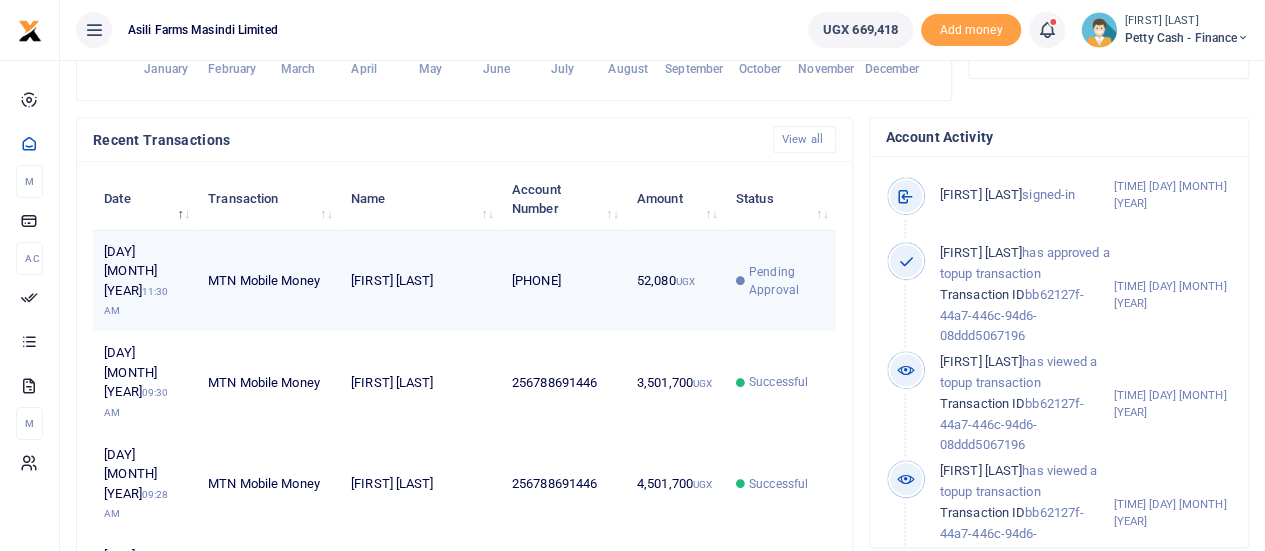 click on "[FIRST] [LAST] [LAST]" at bounding box center [420, 281] 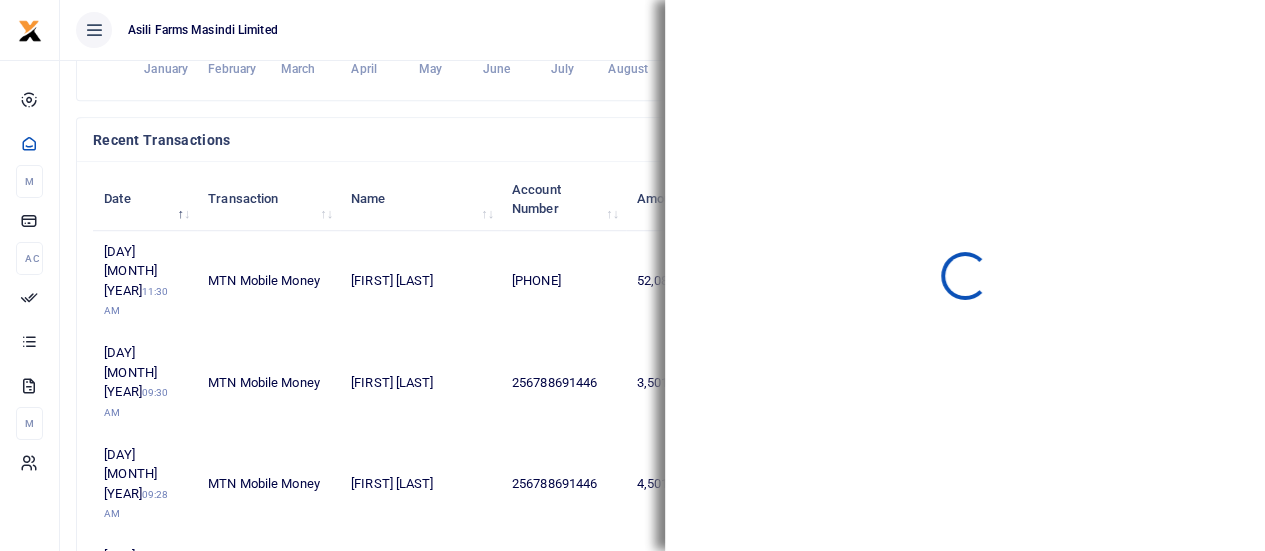 click on "Recent Transactions
View all" at bounding box center [464, 140] 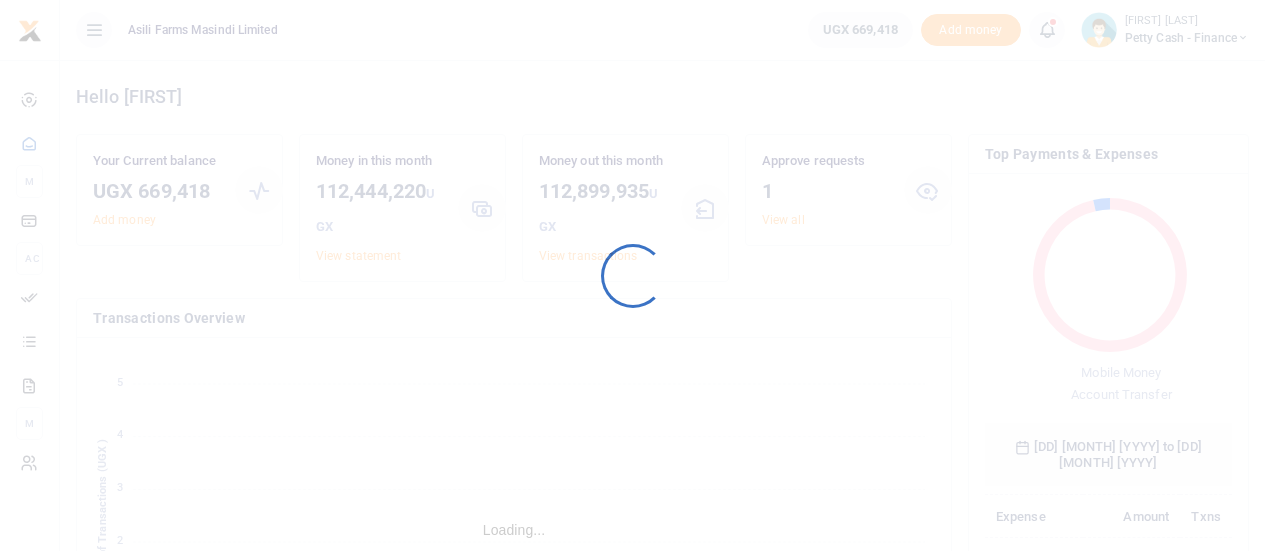 scroll, scrollTop: 0, scrollLeft: 0, axis: both 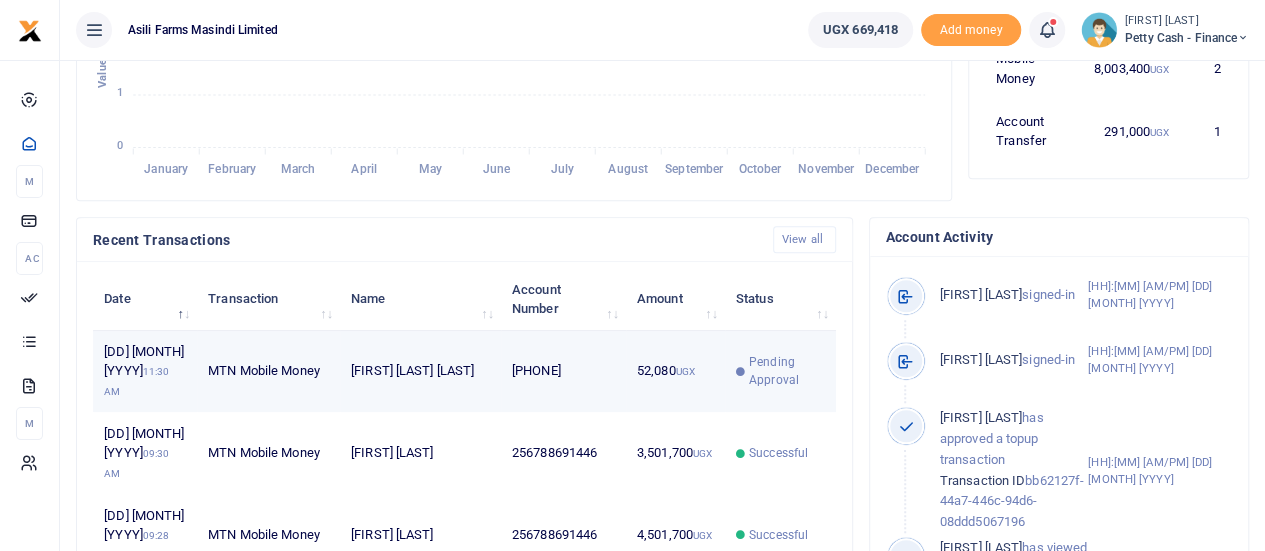 click on "Olivia Eron Biribawa" at bounding box center (420, 372) 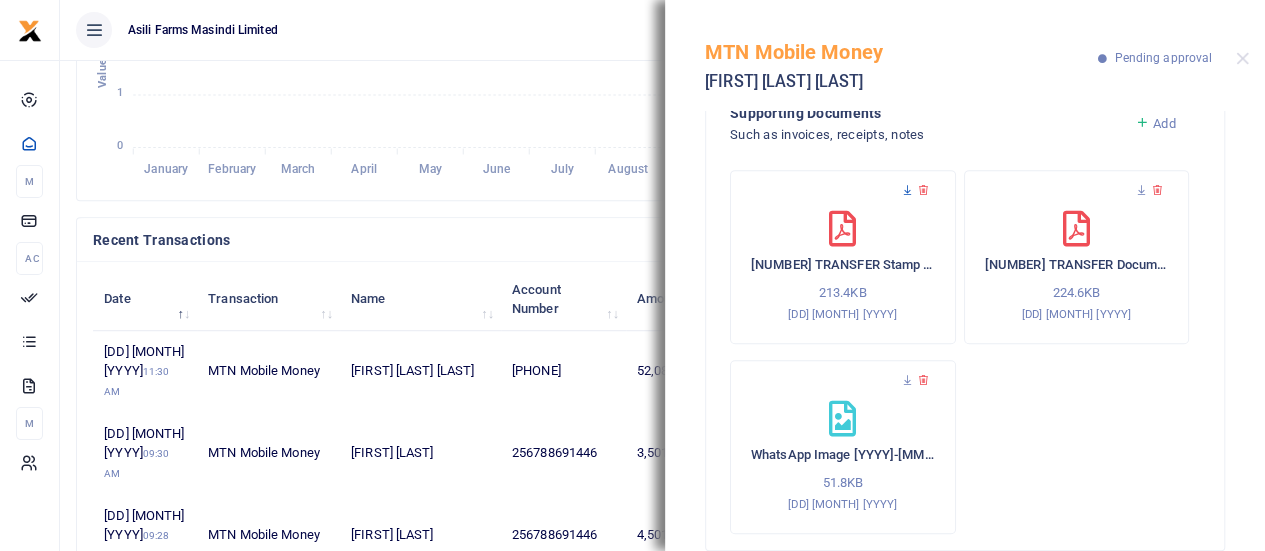 scroll, scrollTop: 400, scrollLeft: 0, axis: vertical 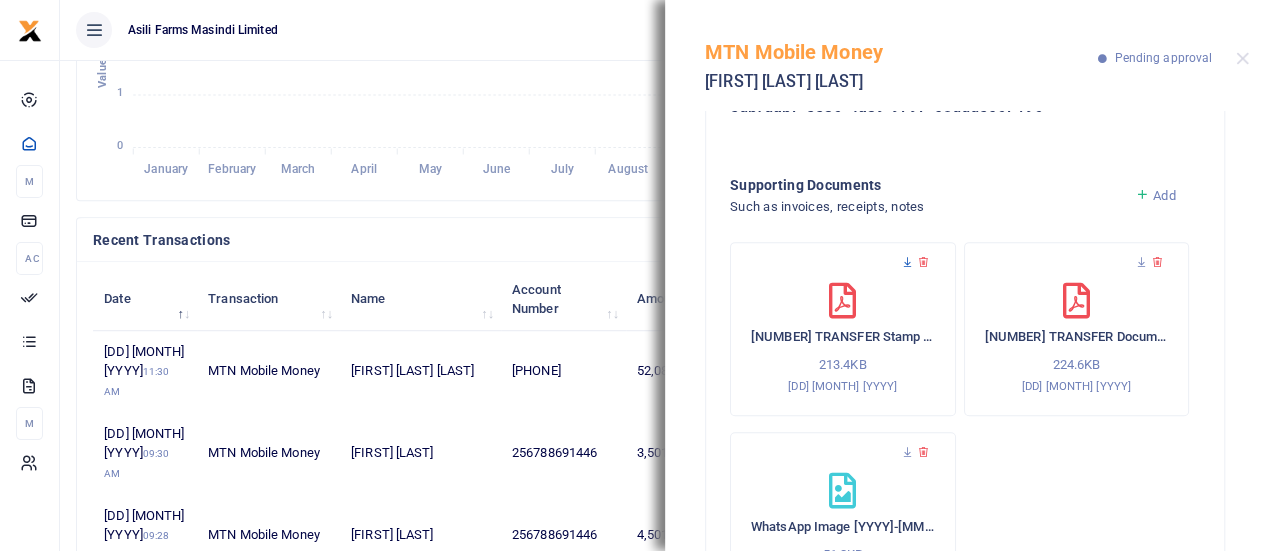 click at bounding box center [907, 262] 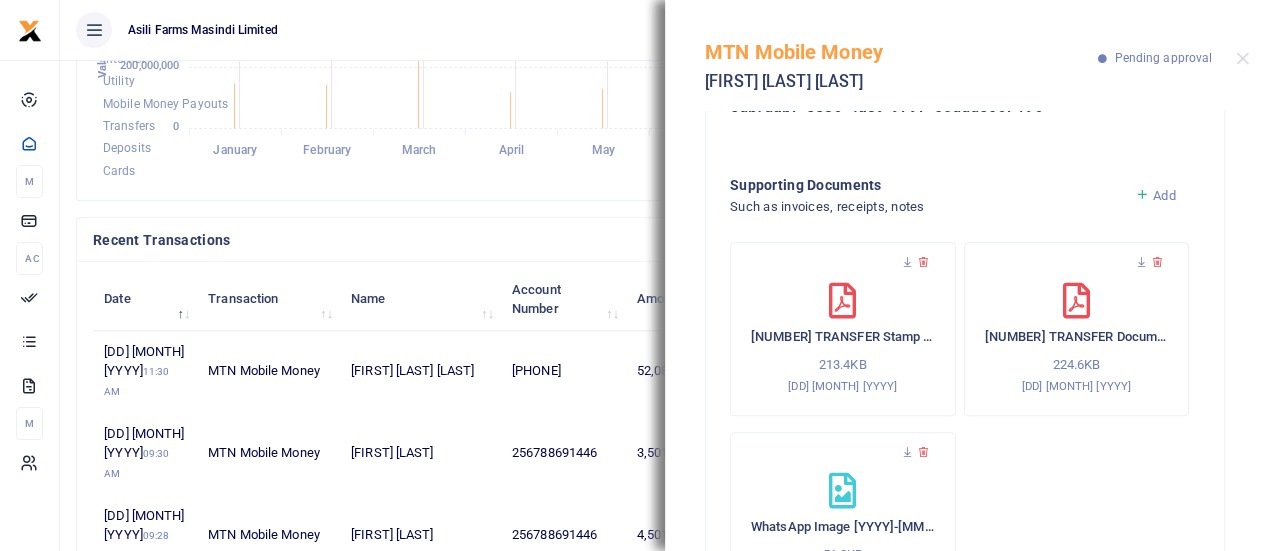 scroll, scrollTop: 16, scrollLeft: 16, axis: both 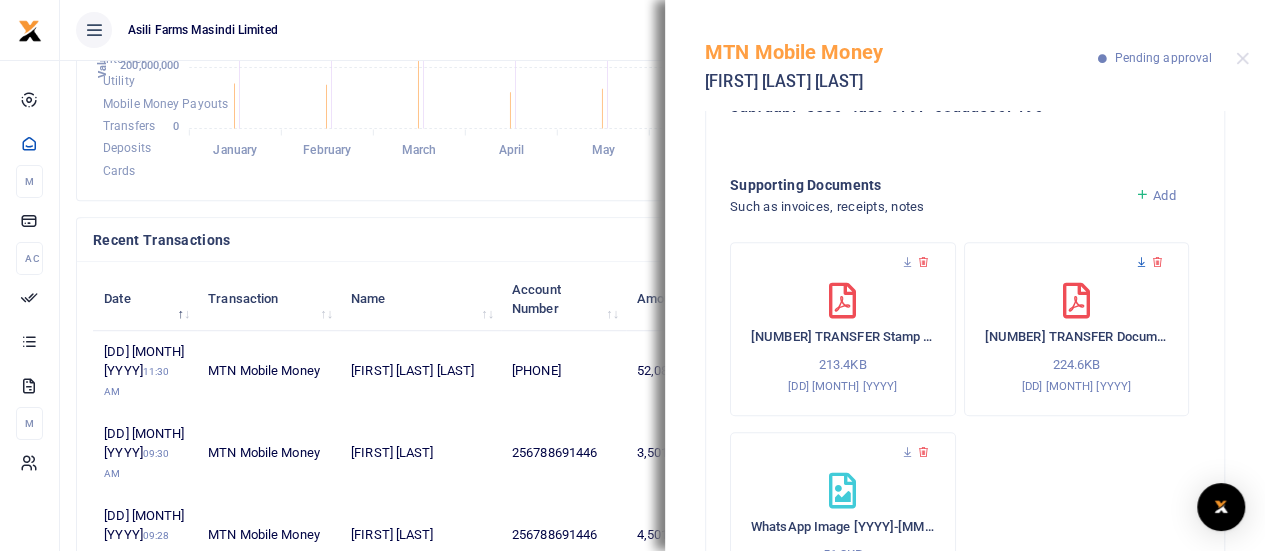 click at bounding box center (1141, 262) 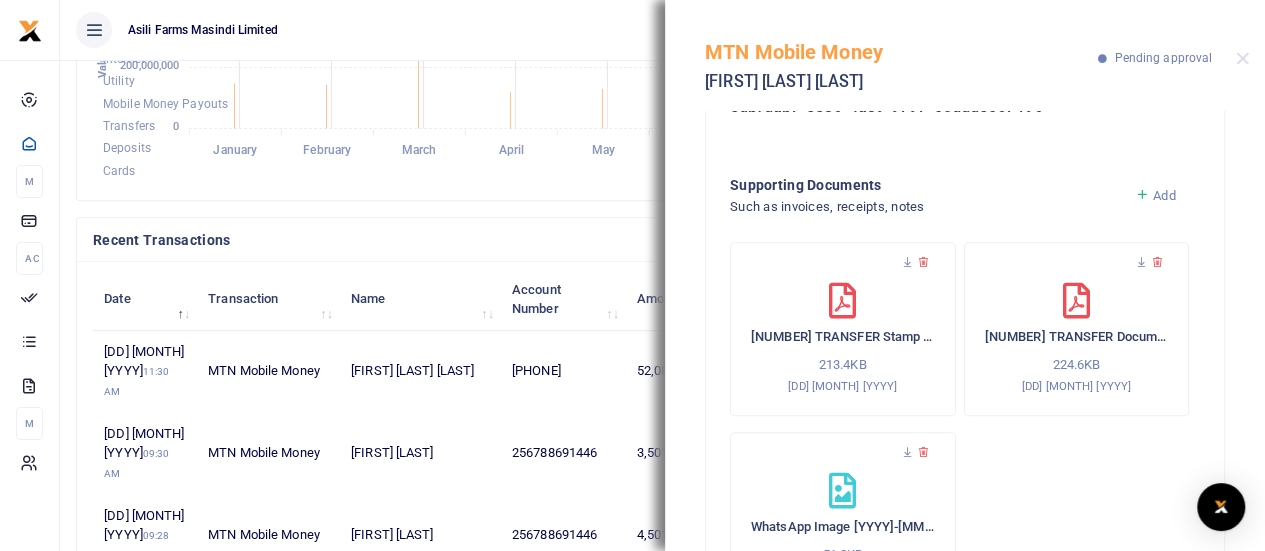 scroll, scrollTop: 16, scrollLeft: 16, axis: both 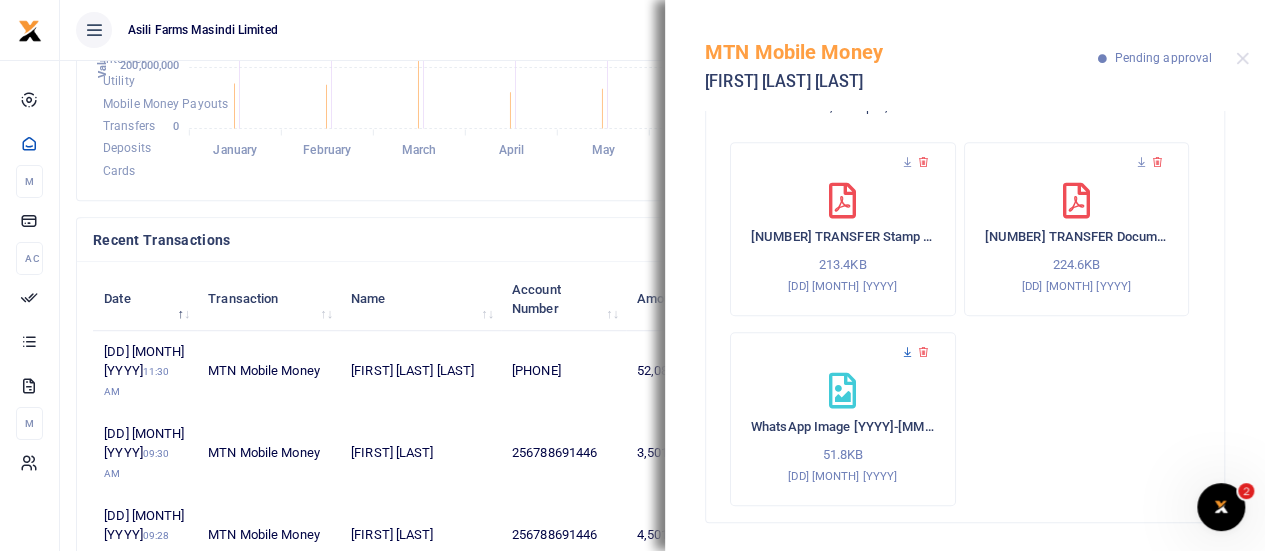 click at bounding box center (907, 352) 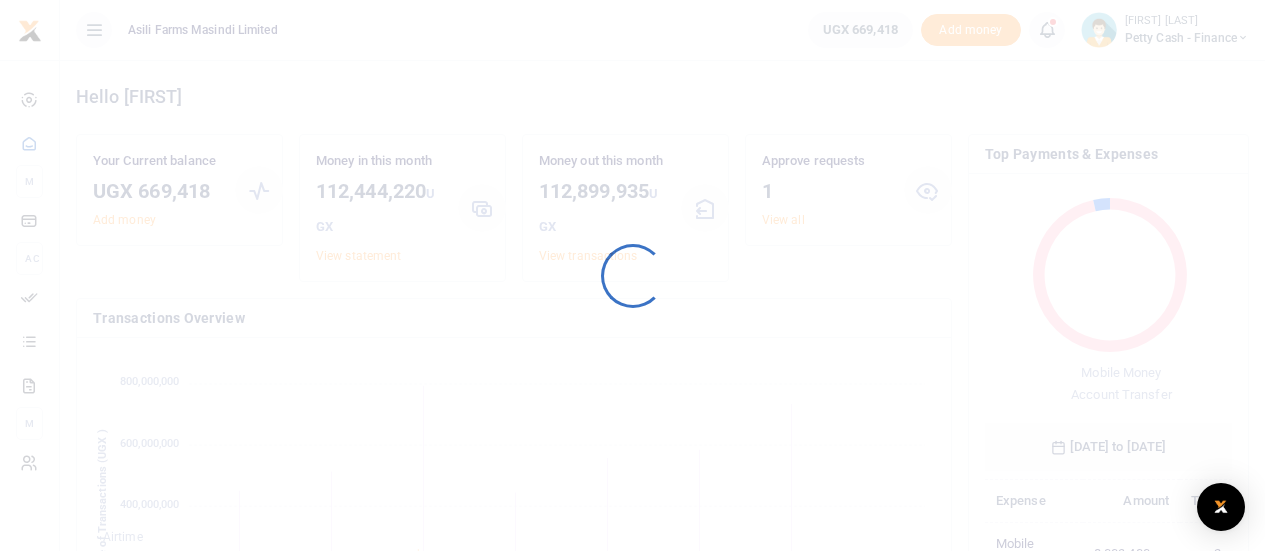 scroll, scrollTop: 500, scrollLeft: 0, axis: vertical 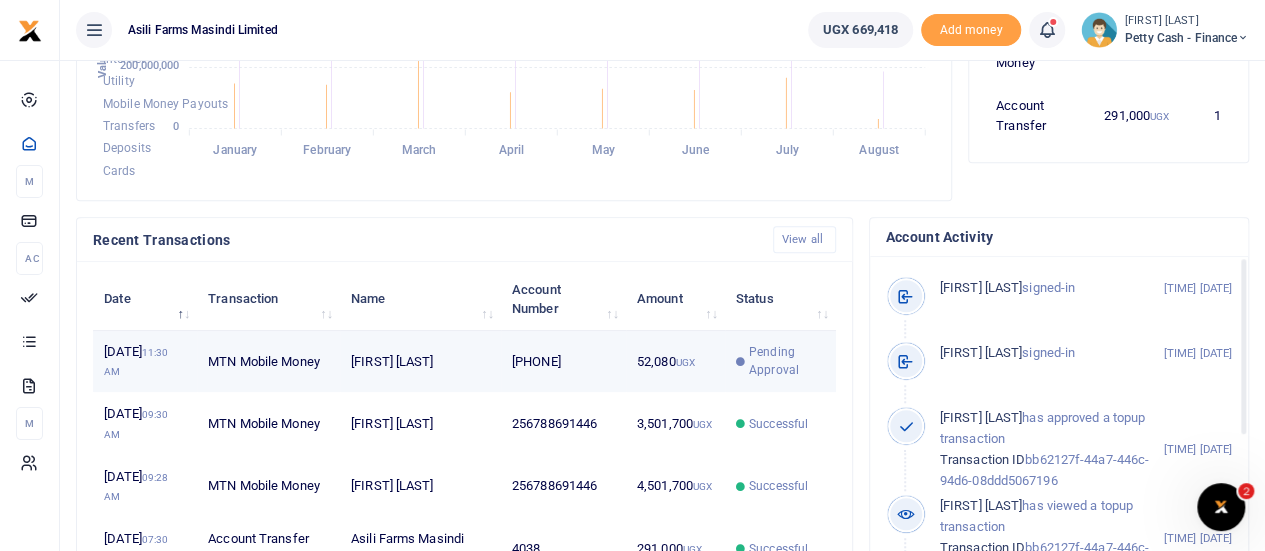 click on "52,080 UGX" at bounding box center [675, 362] 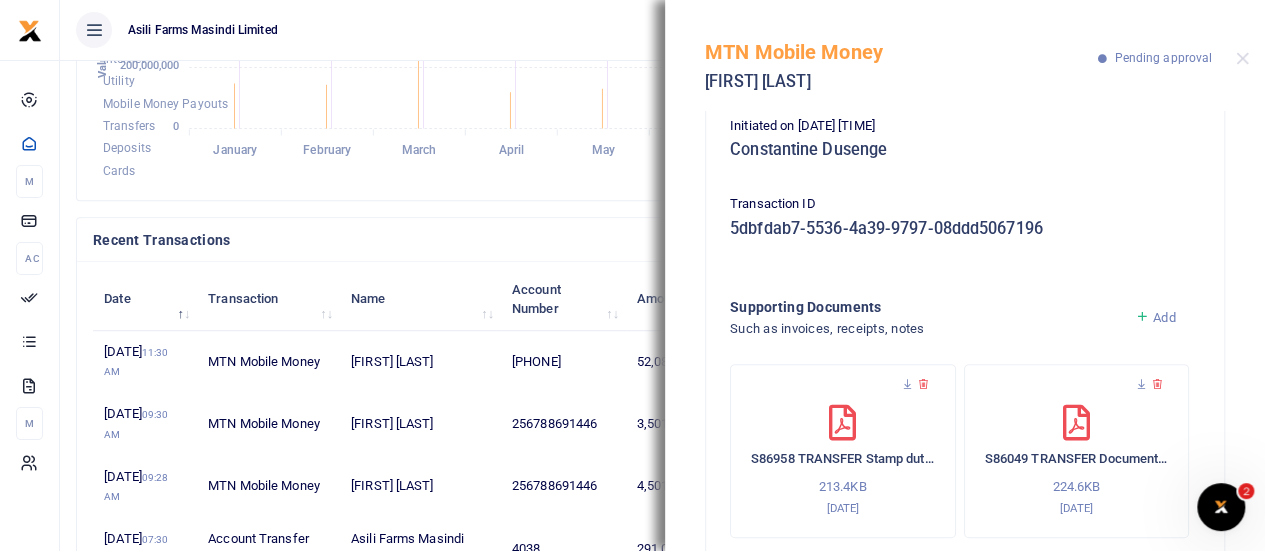 scroll, scrollTop: 500, scrollLeft: 0, axis: vertical 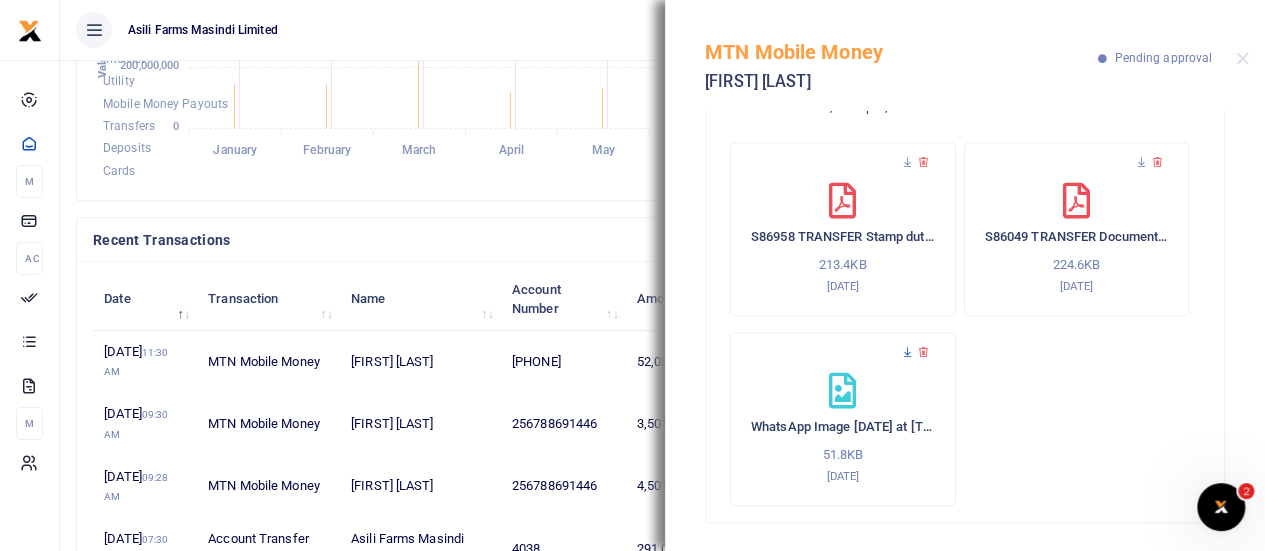 click at bounding box center (907, 352) 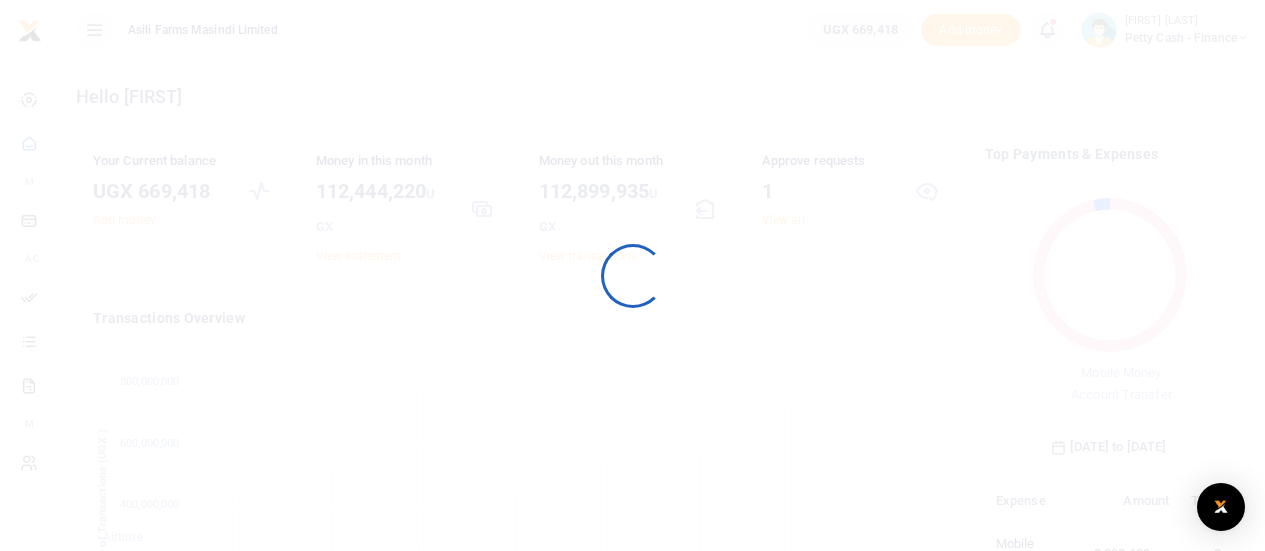 scroll, scrollTop: 500, scrollLeft: 0, axis: vertical 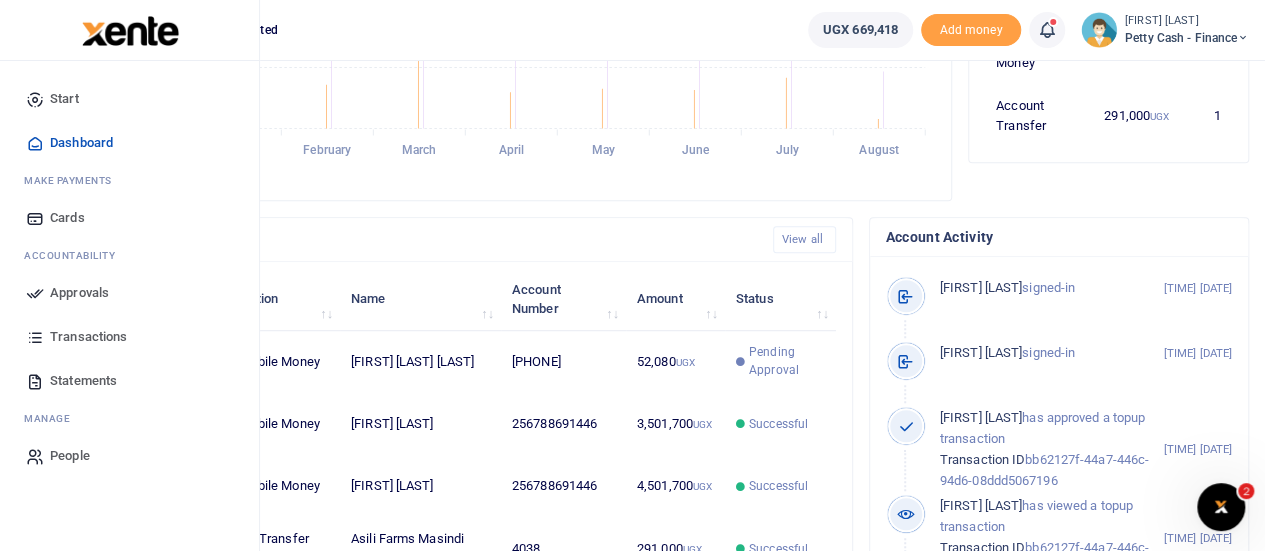 click on "Approvals" at bounding box center [79, 293] 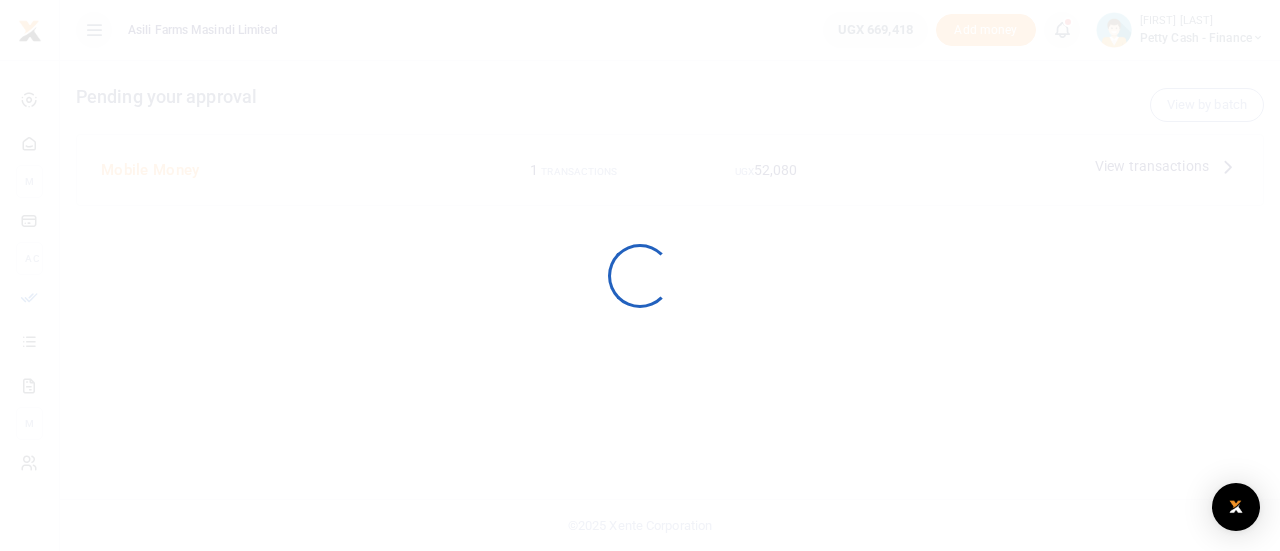scroll, scrollTop: 0, scrollLeft: 0, axis: both 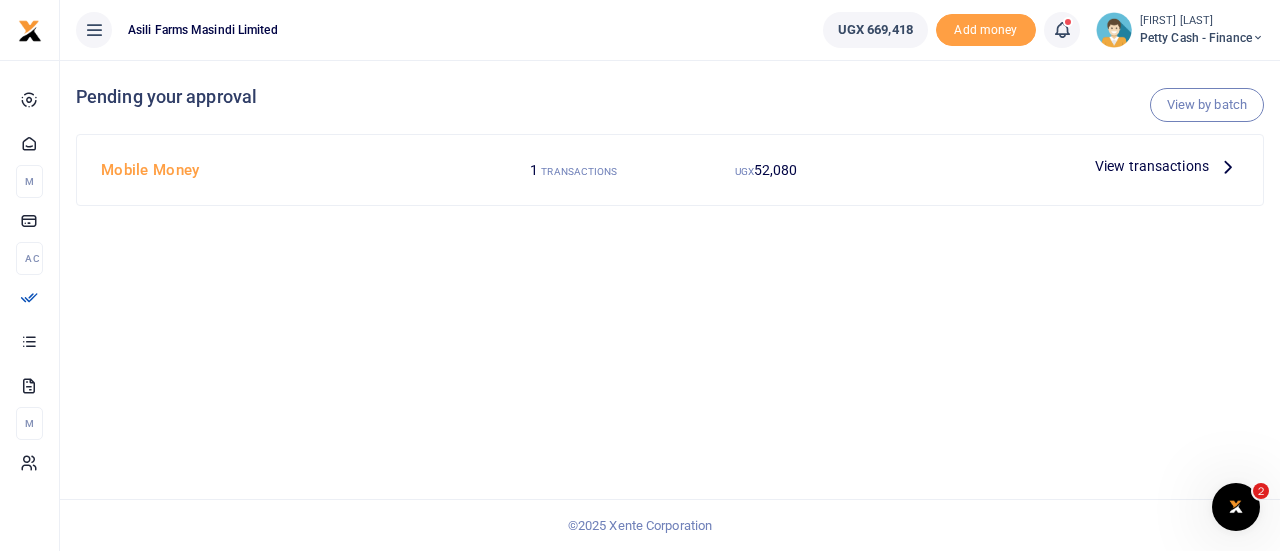 click on "View transactions" at bounding box center [1167, 166] 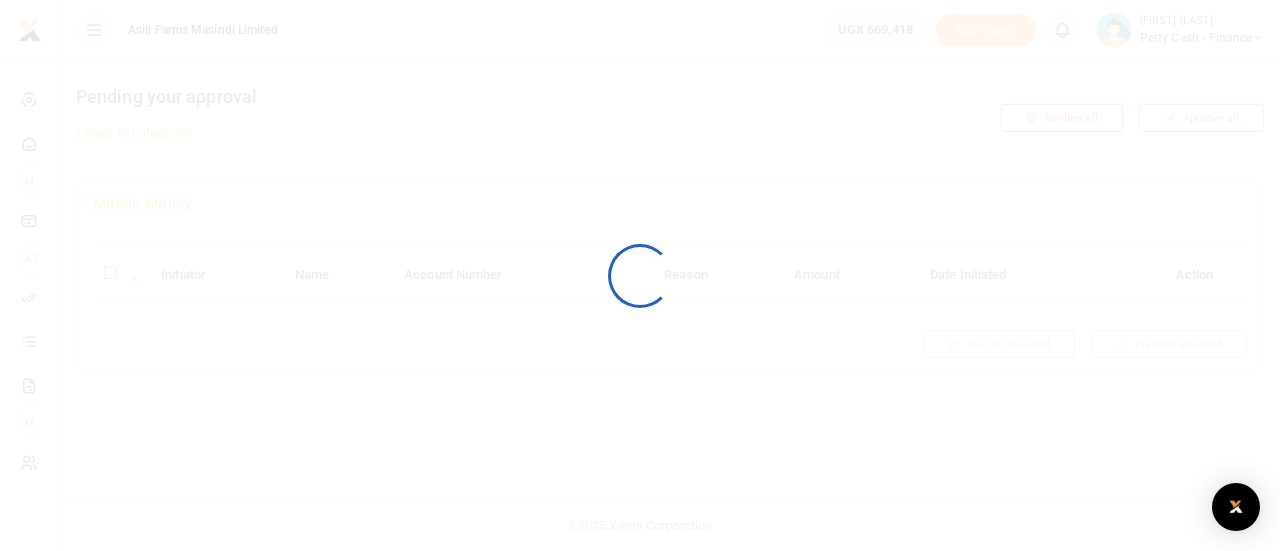 scroll, scrollTop: 0, scrollLeft: 0, axis: both 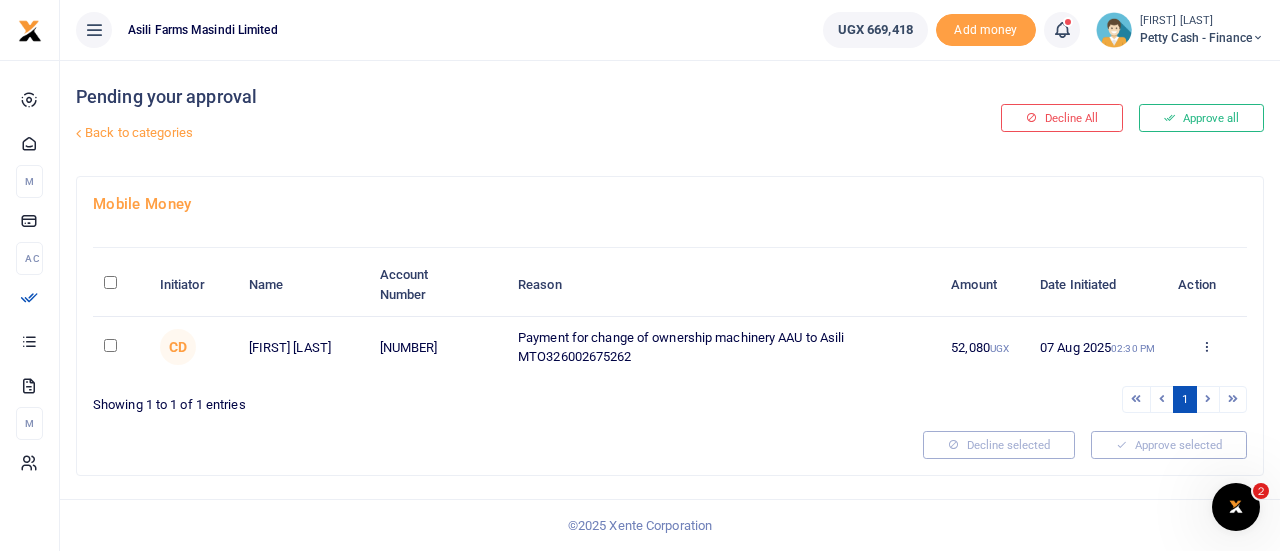 click at bounding box center (110, 345) 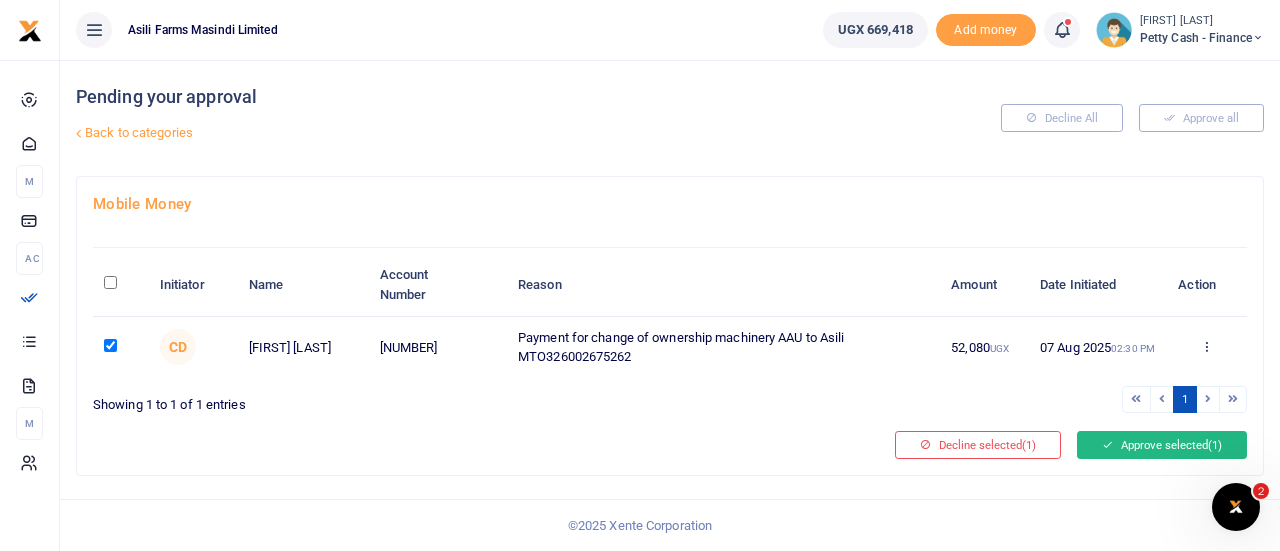 click on "Approve selected  (1)" at bounding box center (1162, 445) 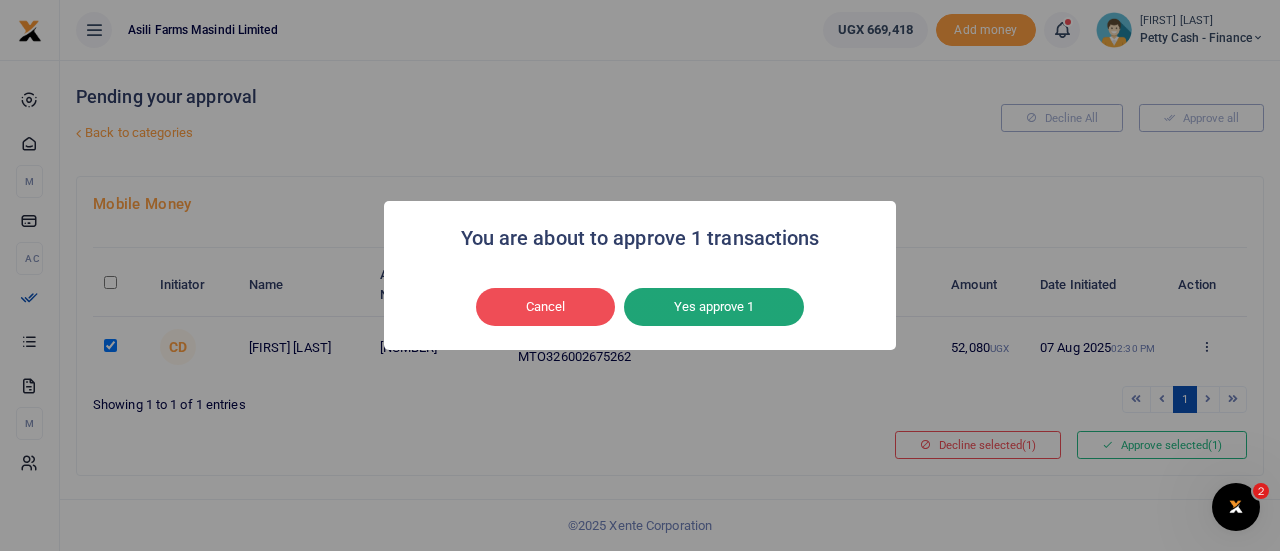 click on "Yes approve 1" at bounding box center (714, 307) 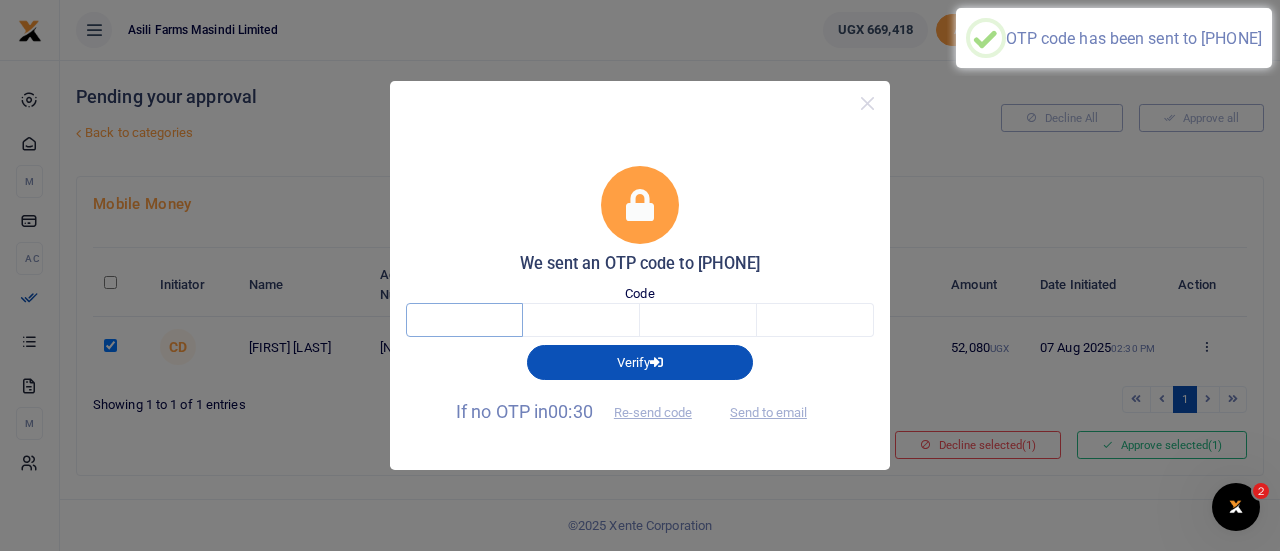 click at bounding box center (464, 320) 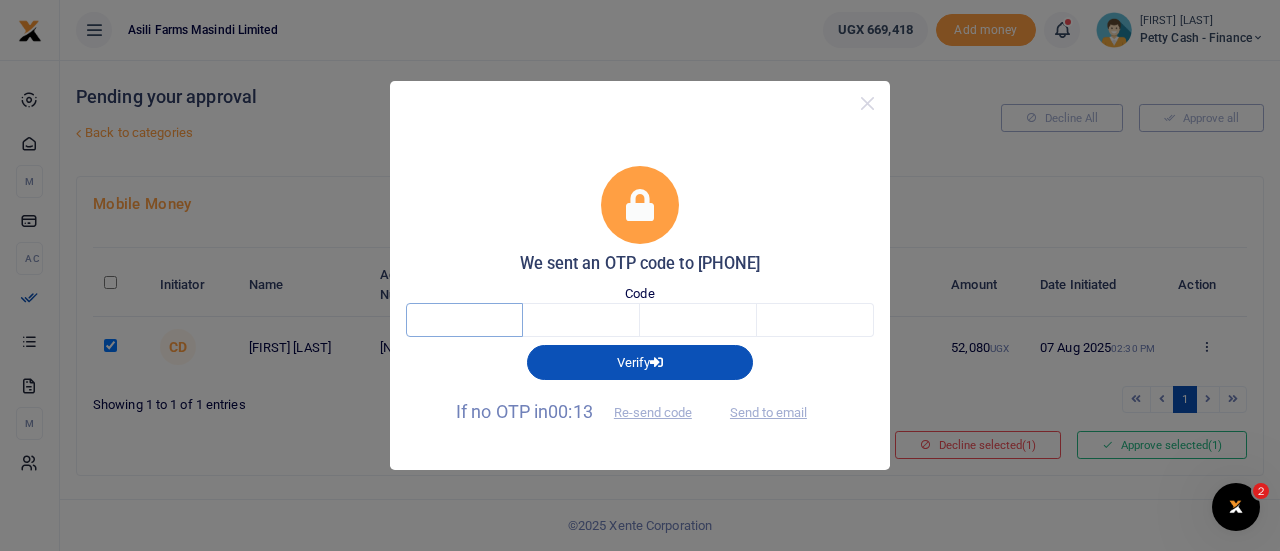 click at bounding box center [464, 320] 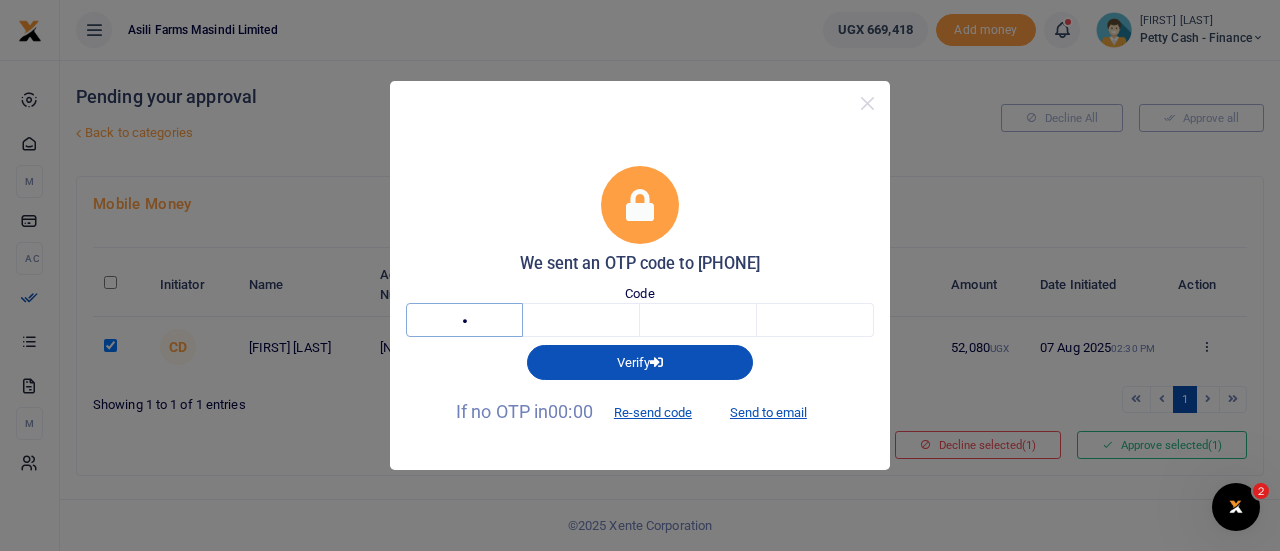 type on "4" 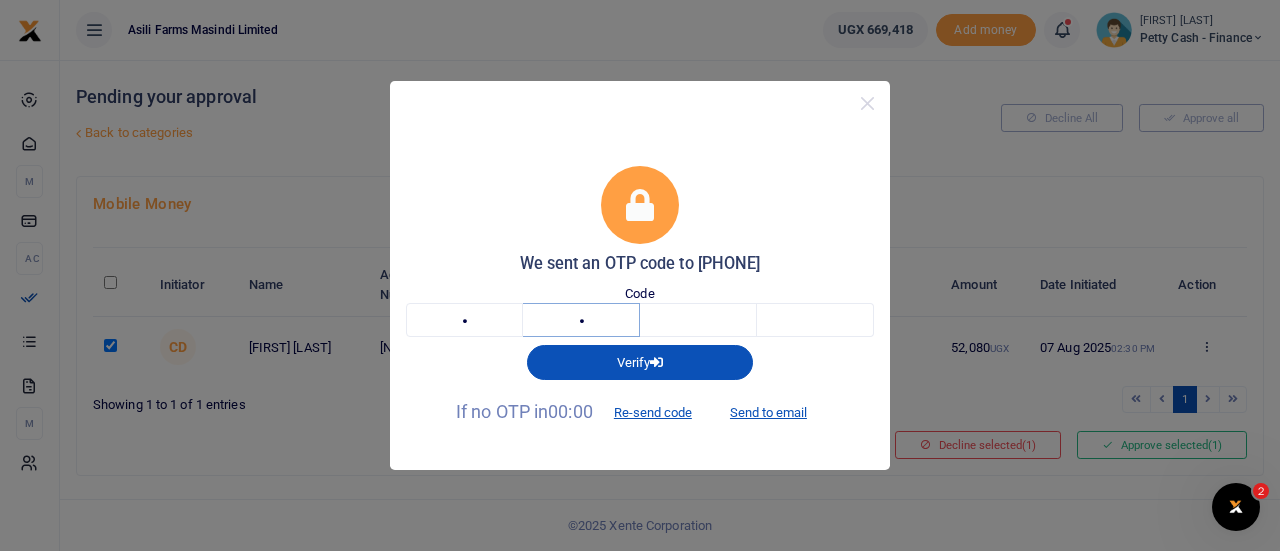 type on "9" 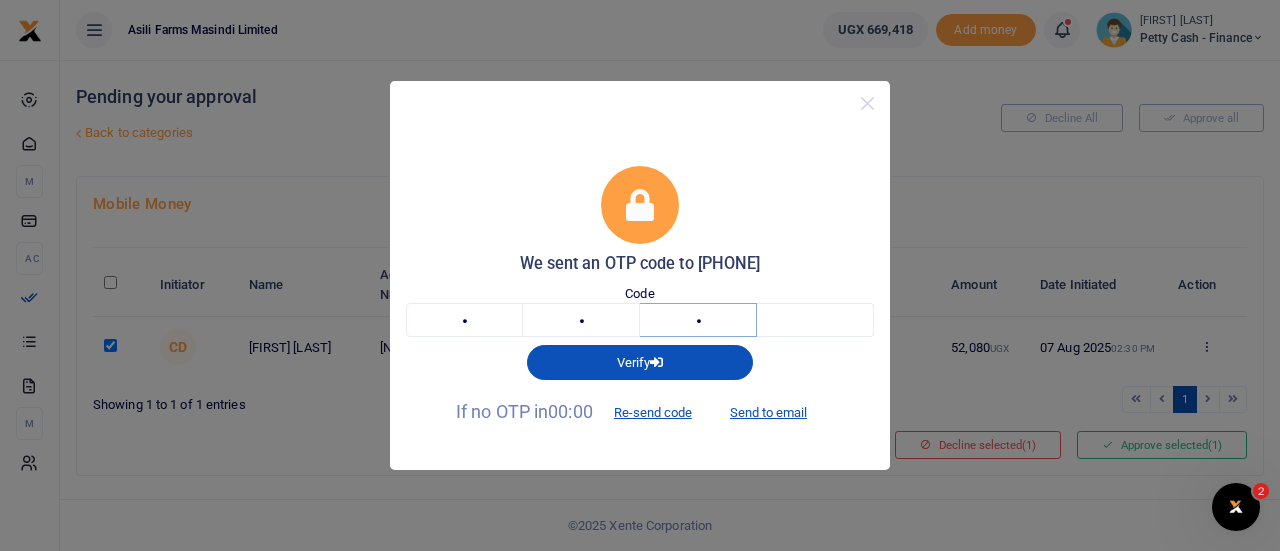 type on "9" 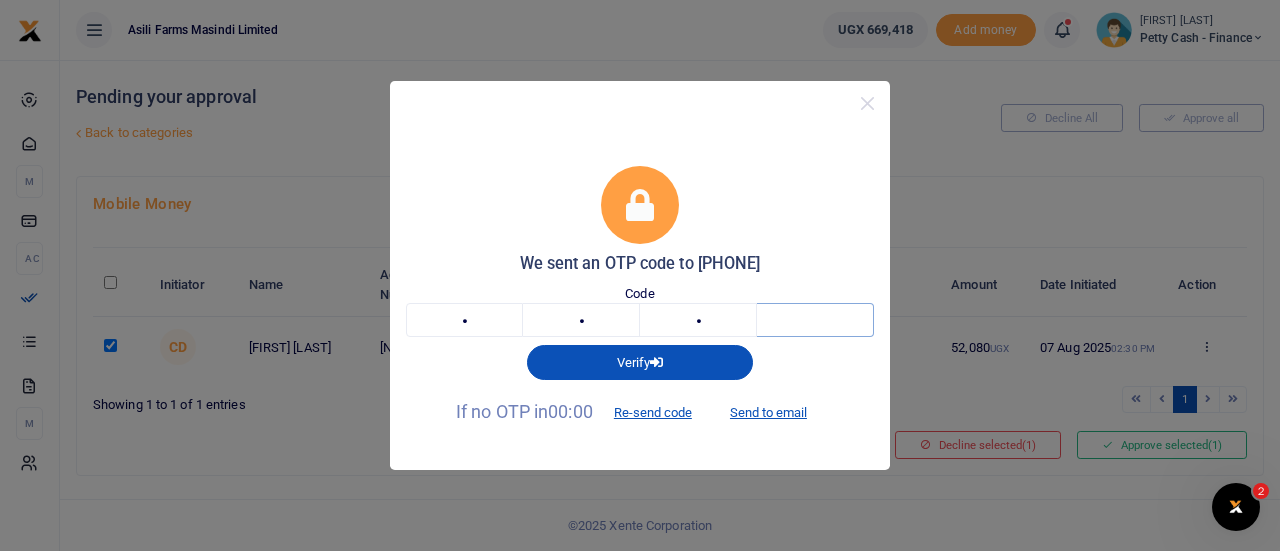 type on "8" 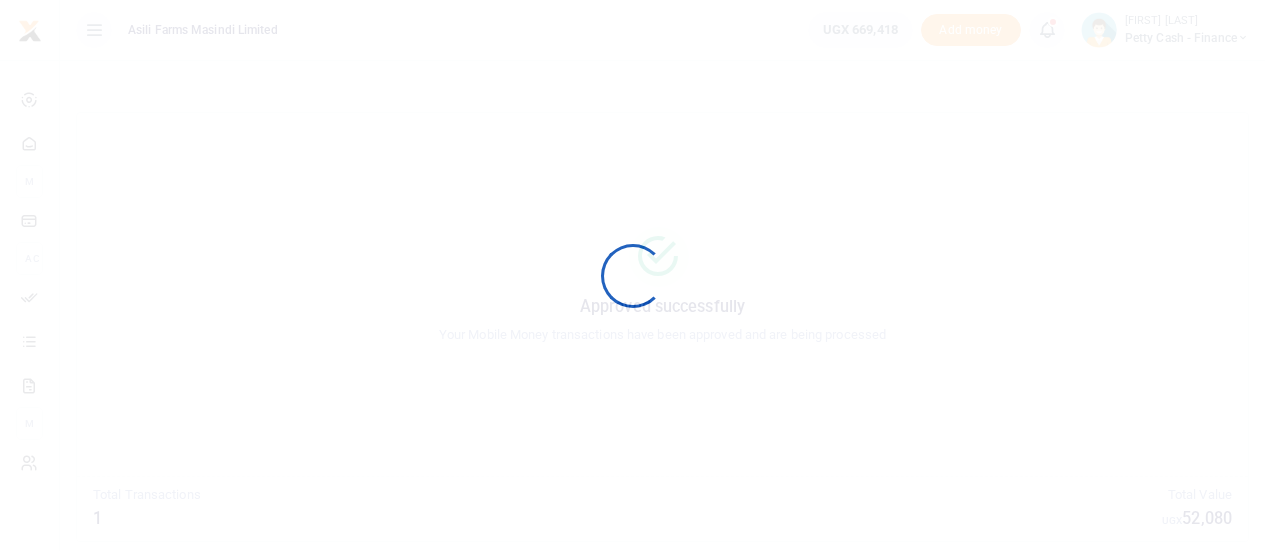 scroll, scrollTop: 0, scrollLeft: 0, axis: both 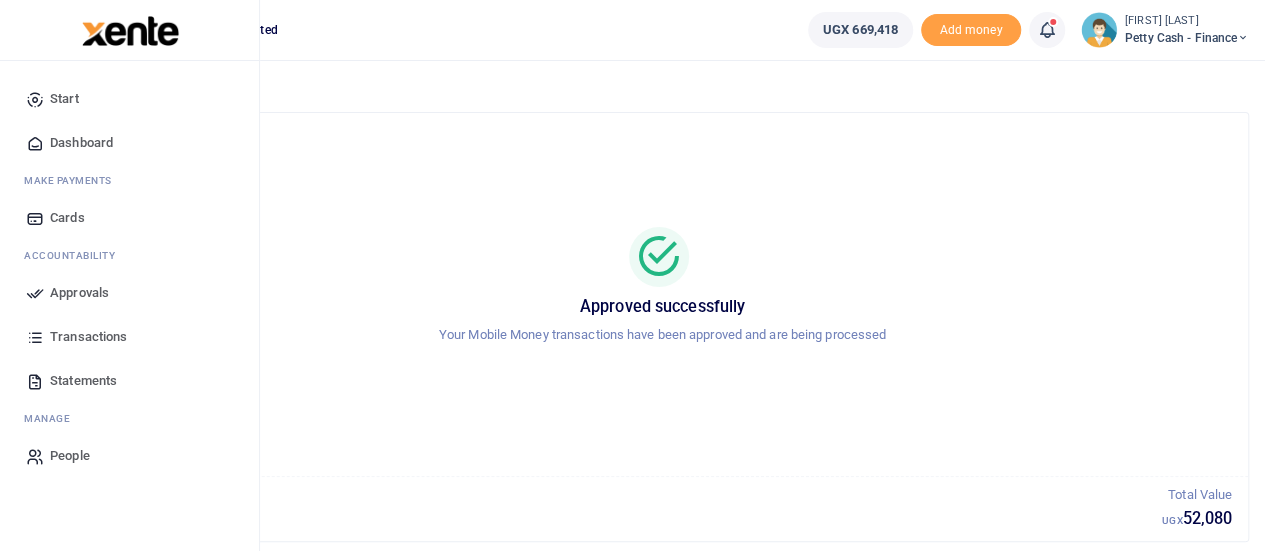 click on "Dashboard" at bounding box center (81, 143) 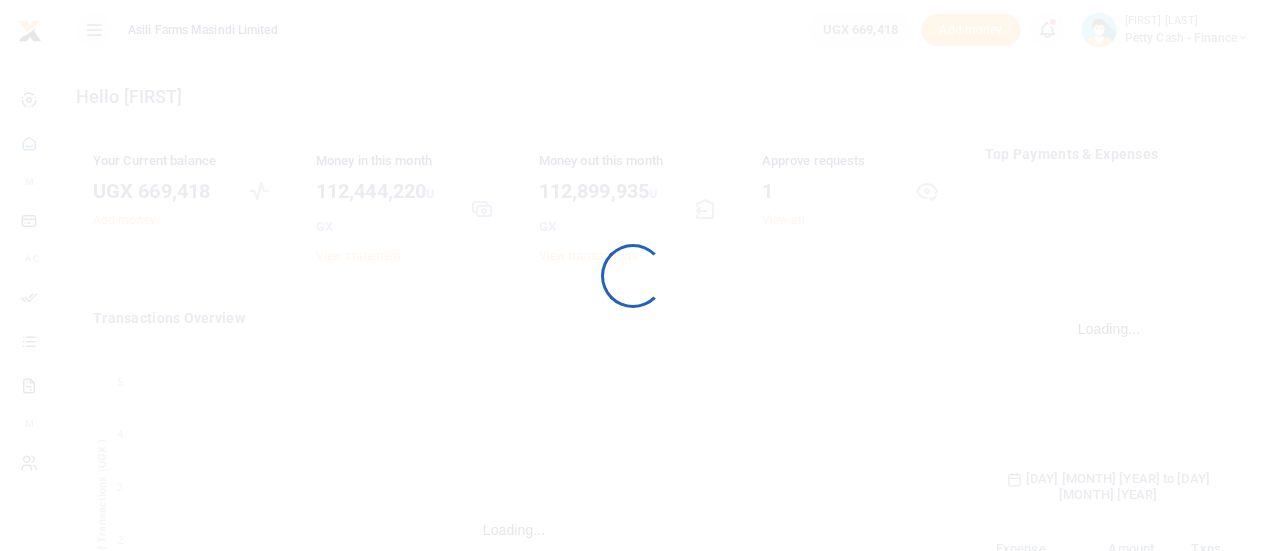 scroll, scrollTop: 0, scrollLeft: 0, axis: both 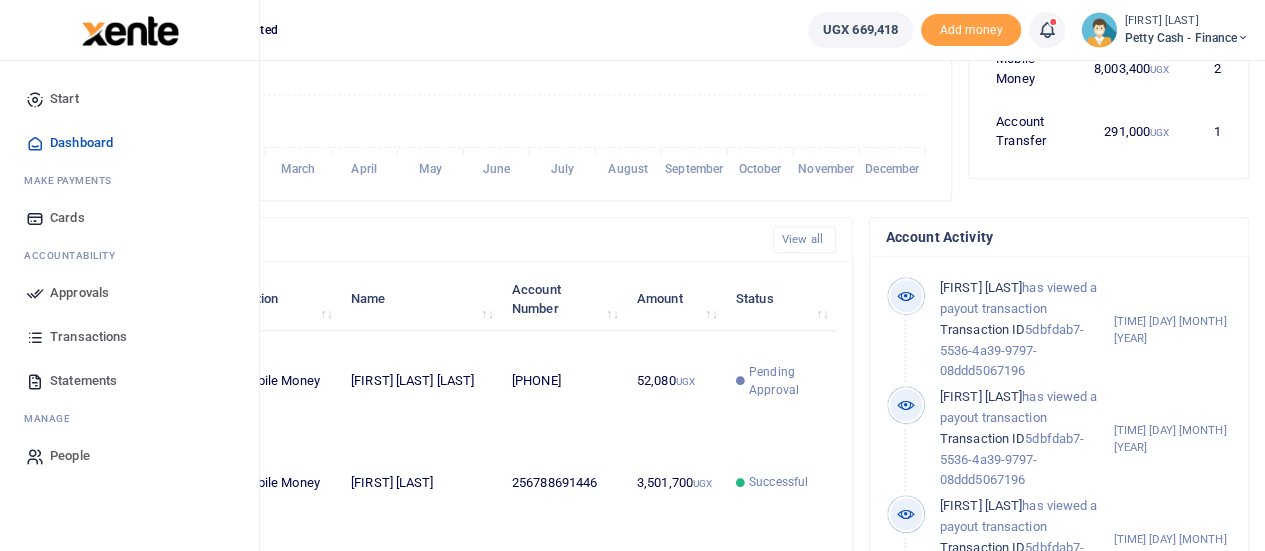 click on "Approvals" at bounding box center [79, 293] 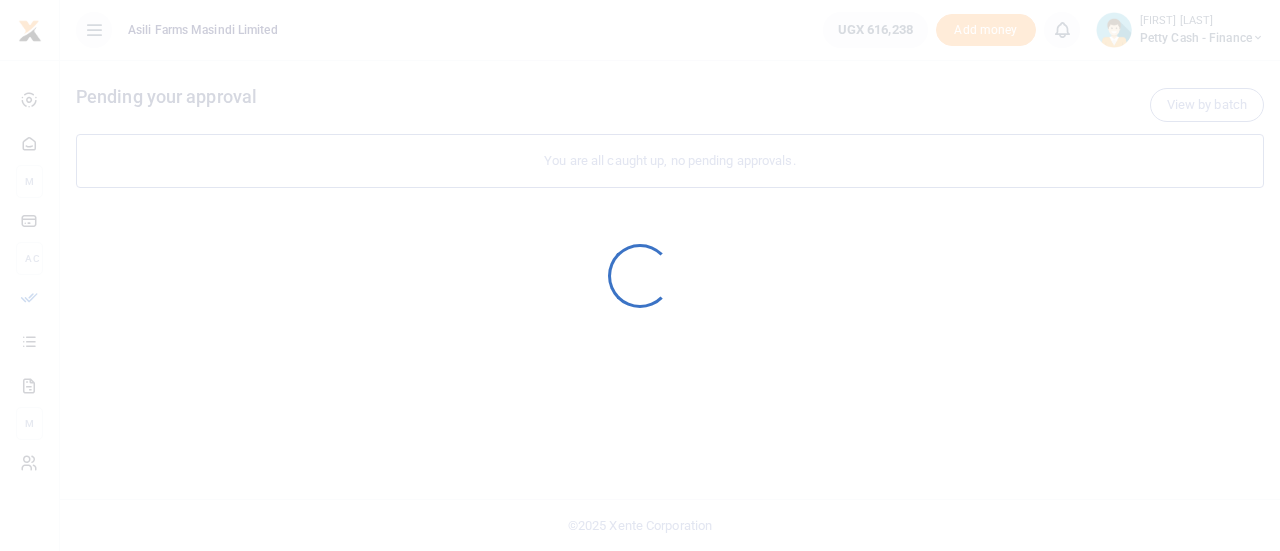 scroll, scrollTop: 0, scrollLeft: 0, axis: both 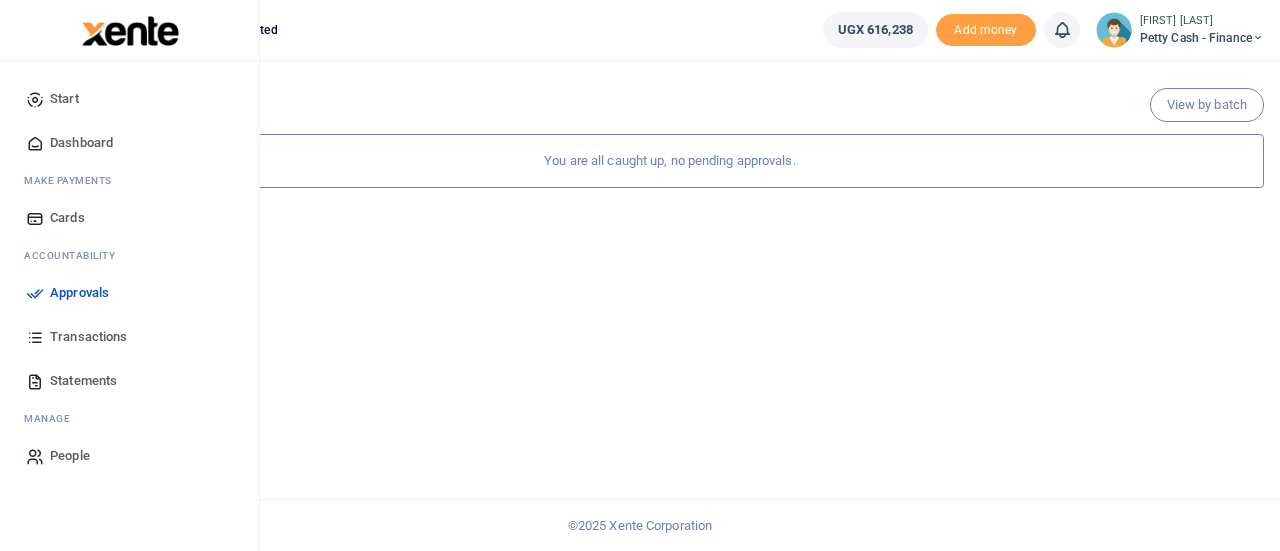 click on "Dashboard" at bounding box center [81, 143] 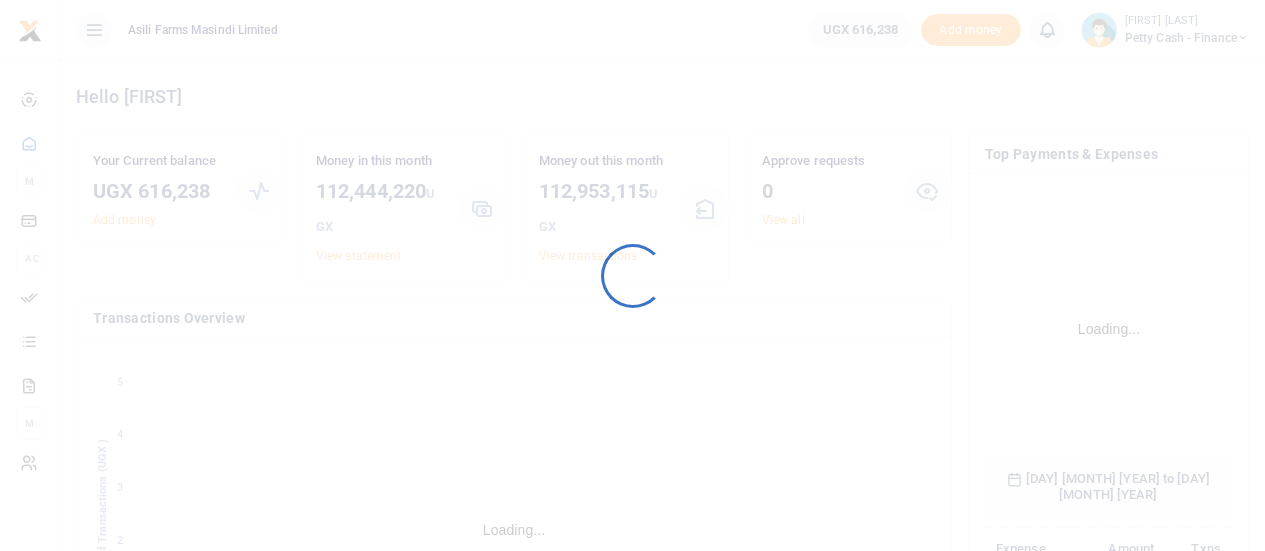 scroll, scrollTop: 0, scrollLeft: 0, axis: both 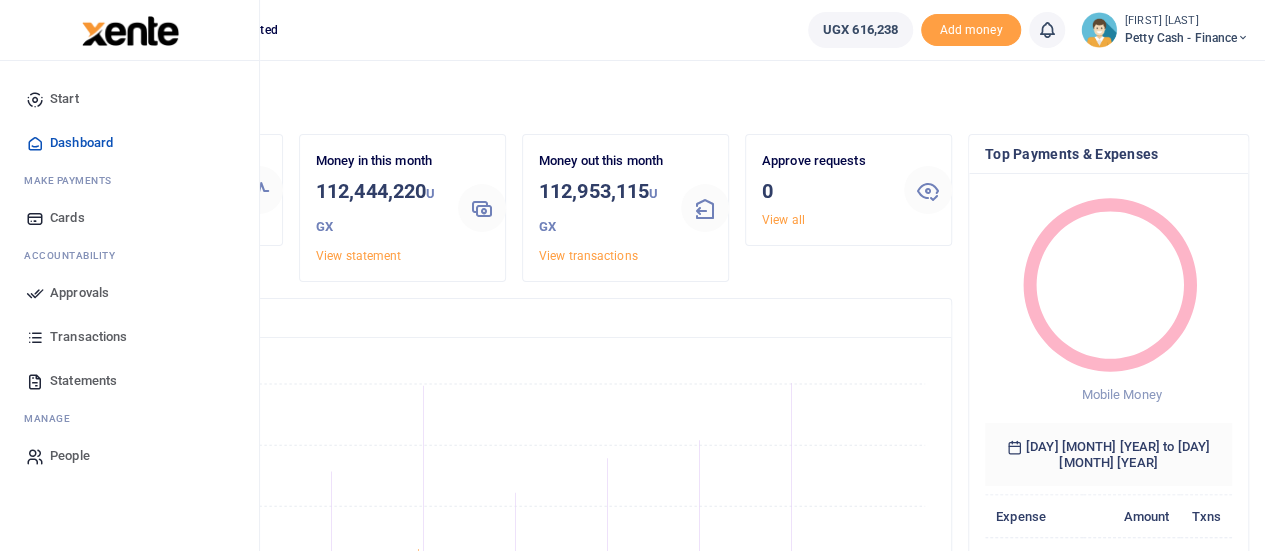 click on "Dashboard" at bounding box center [81, 143] 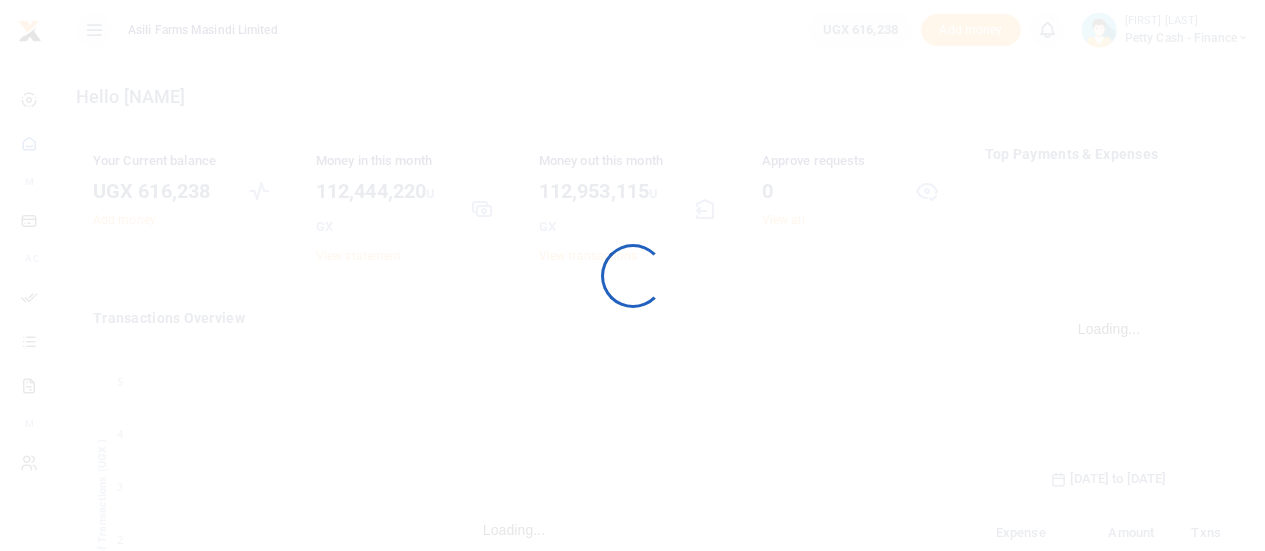 scroll, scrollTop: 0, scrollLeft: 0, axis: both 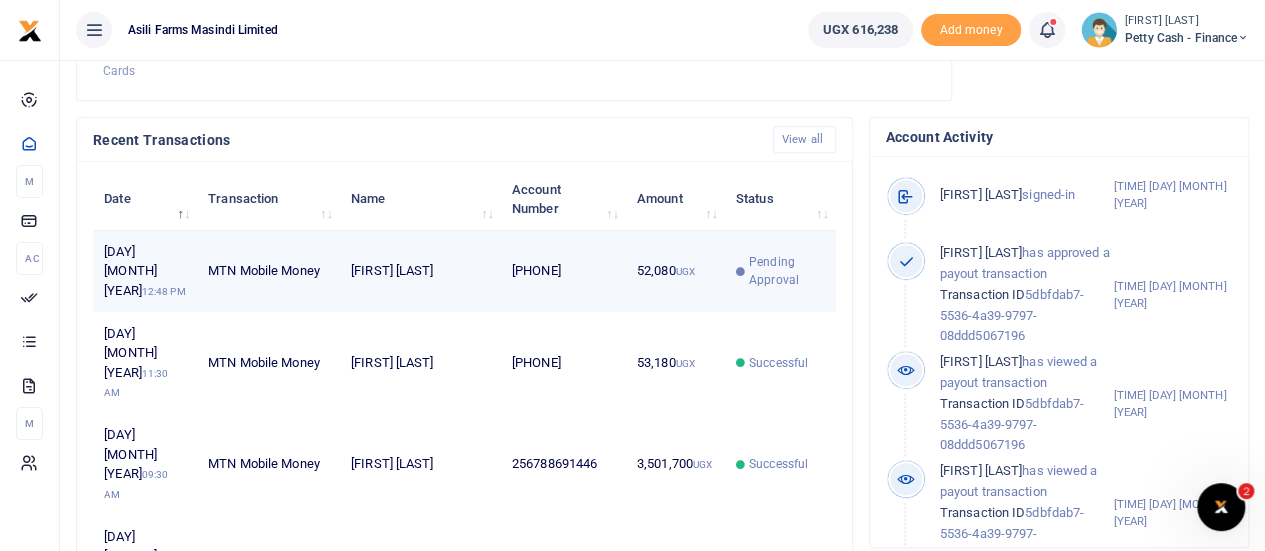 click on "MTN Mobile Money" at bounding box center [268, 272] 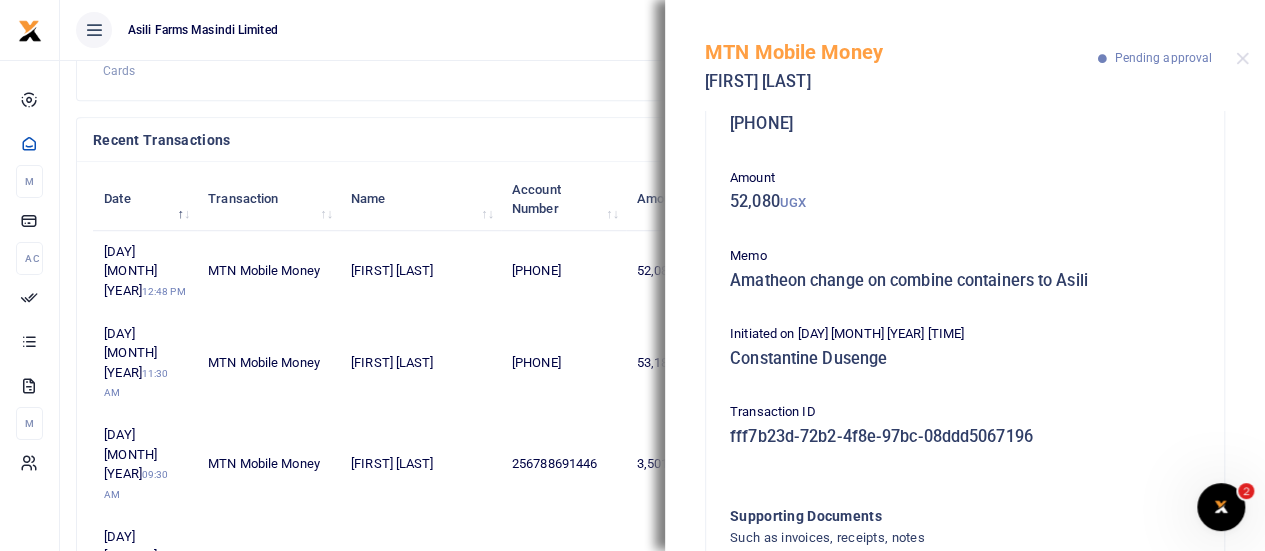 scroll, scrollTop: 0, scrollLeft: 0, axis: both 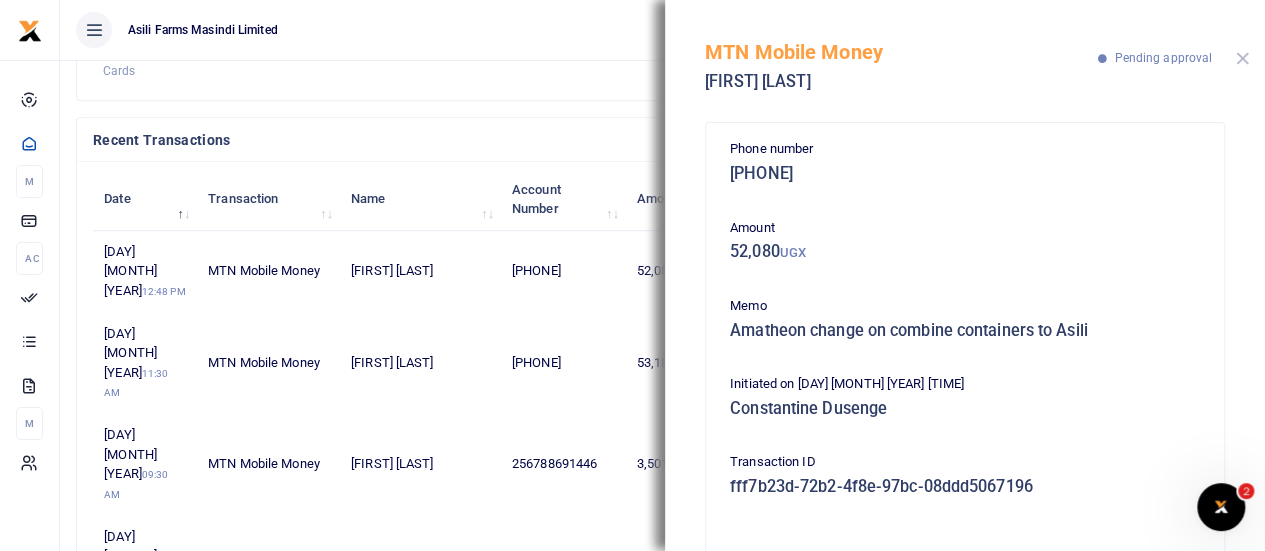 click at bounding box center (1242, 58) 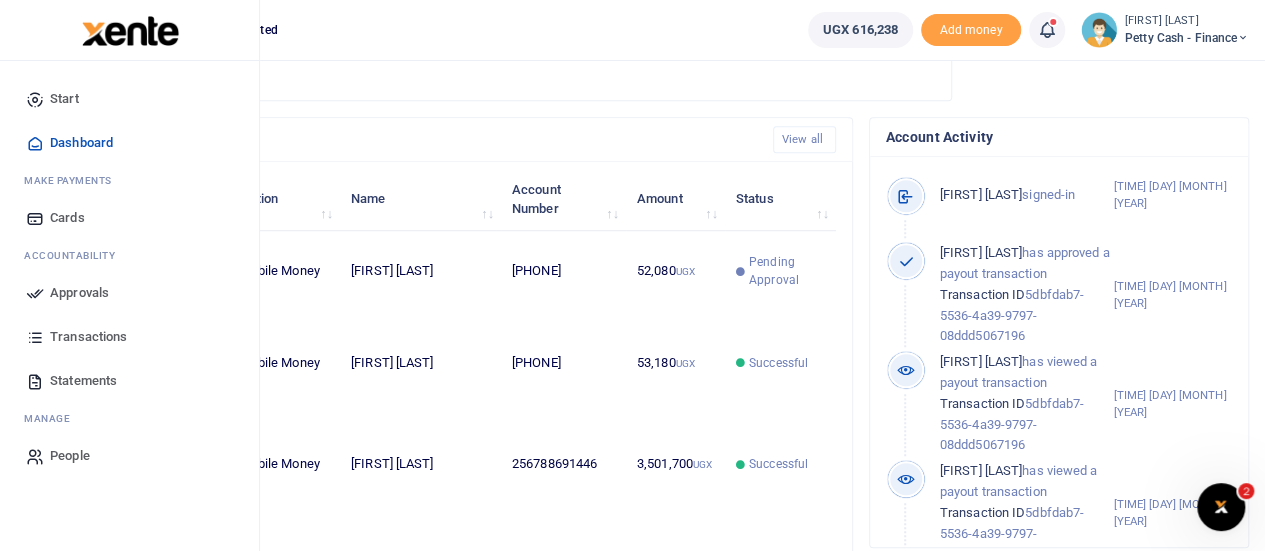 click on "Approvals" at bounding box center [79, 293] 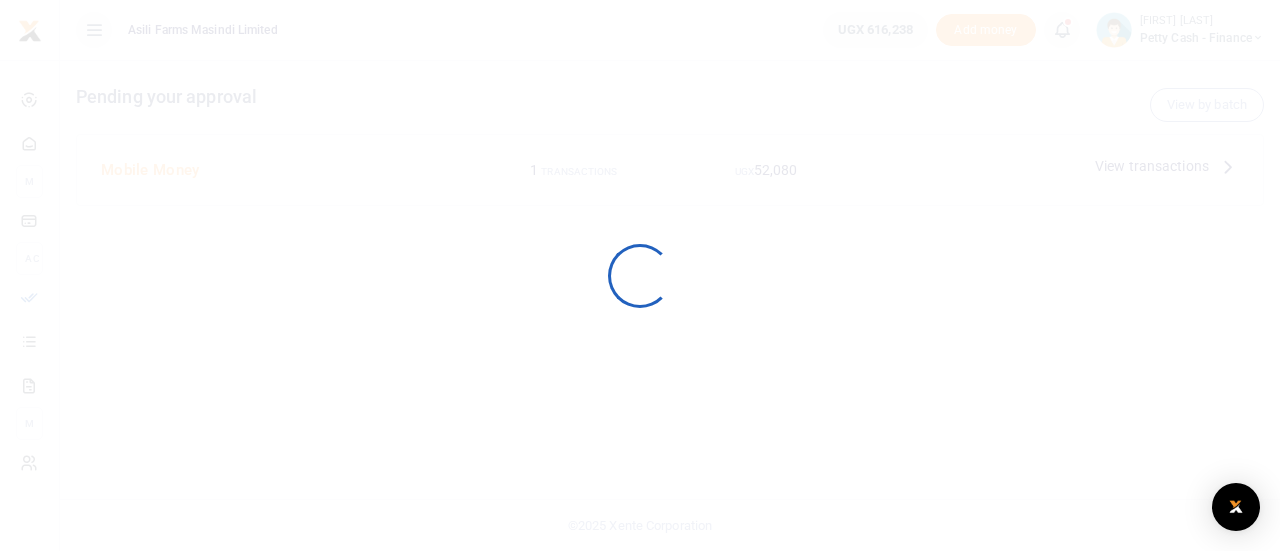 scroll, scrollTop: 0, scrollLeft: 0, axis: both 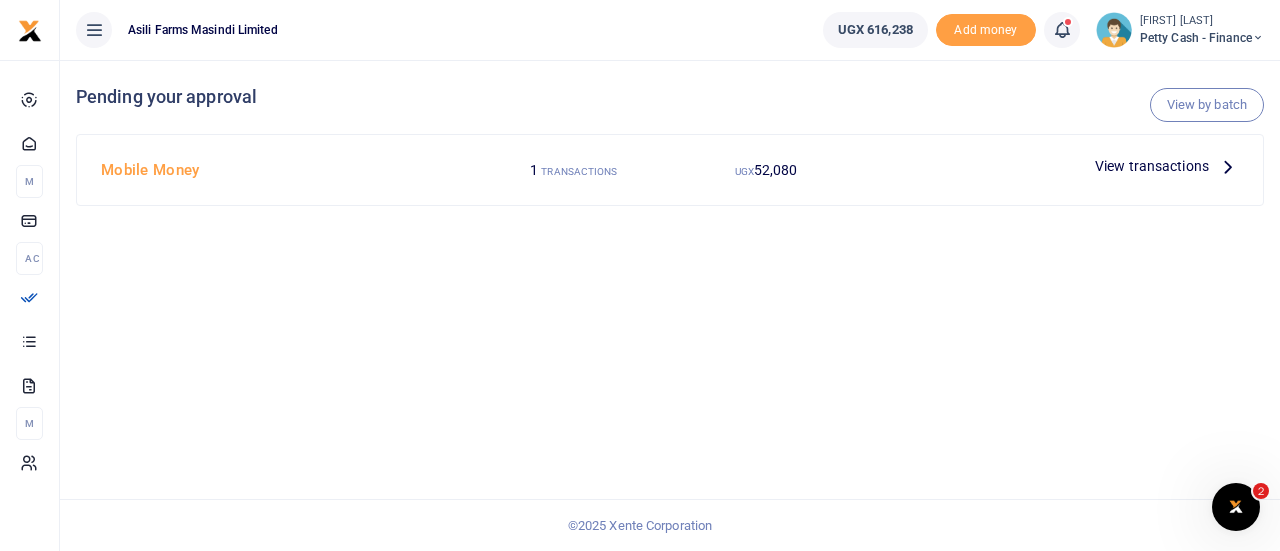 click on "View transactions" at bounding box center (1167, 166) 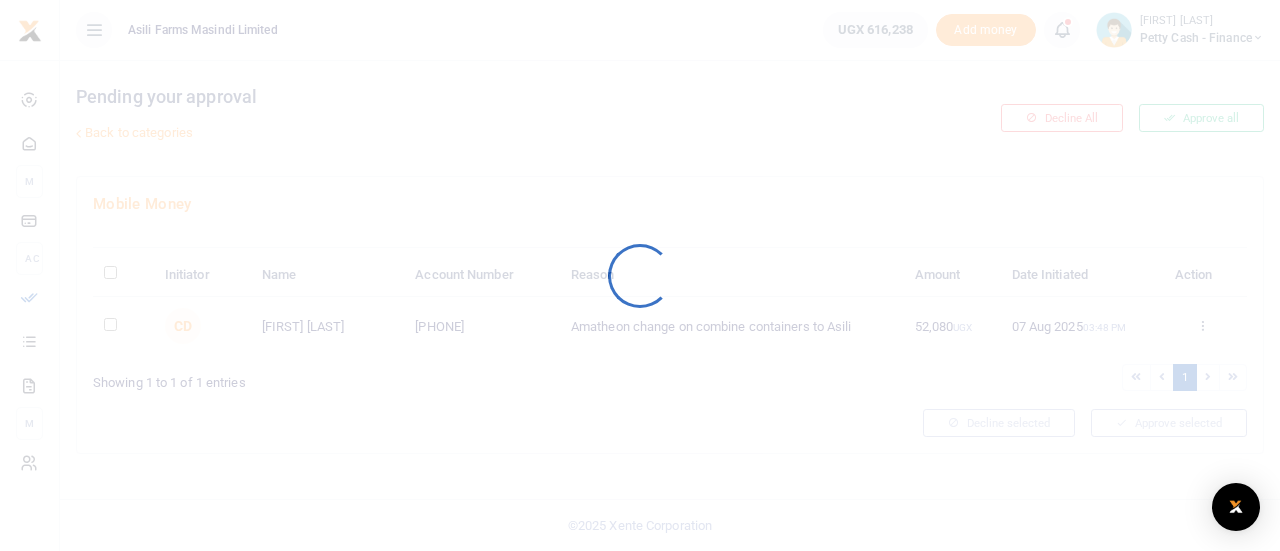 scroll, scrollTop: 0, scrollLeft: 0, axis: both 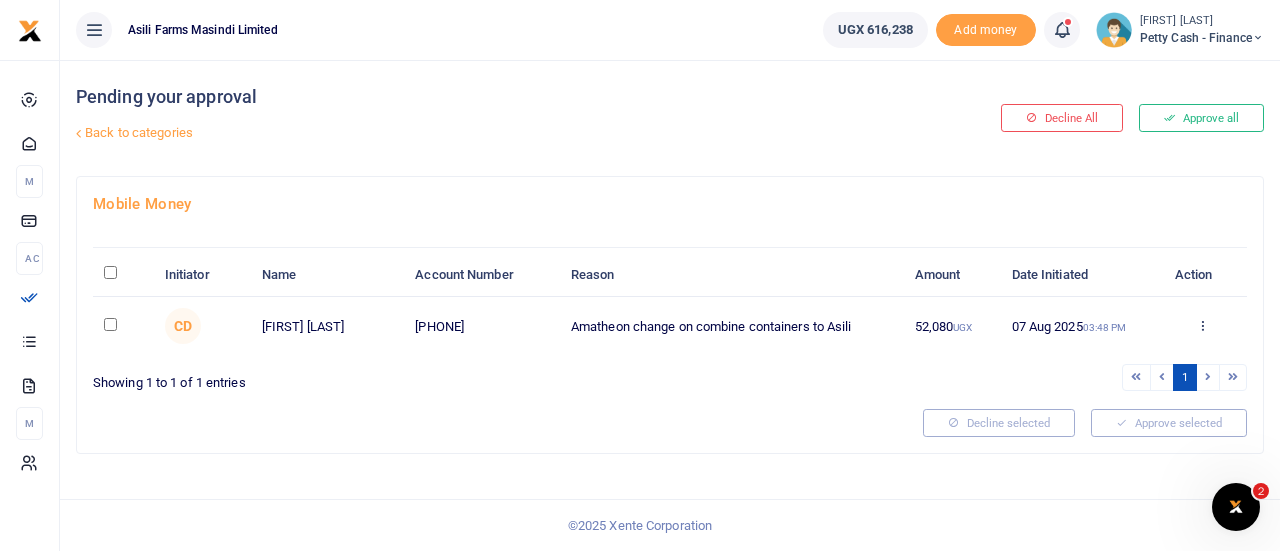 click at bounding box center (110, 324) 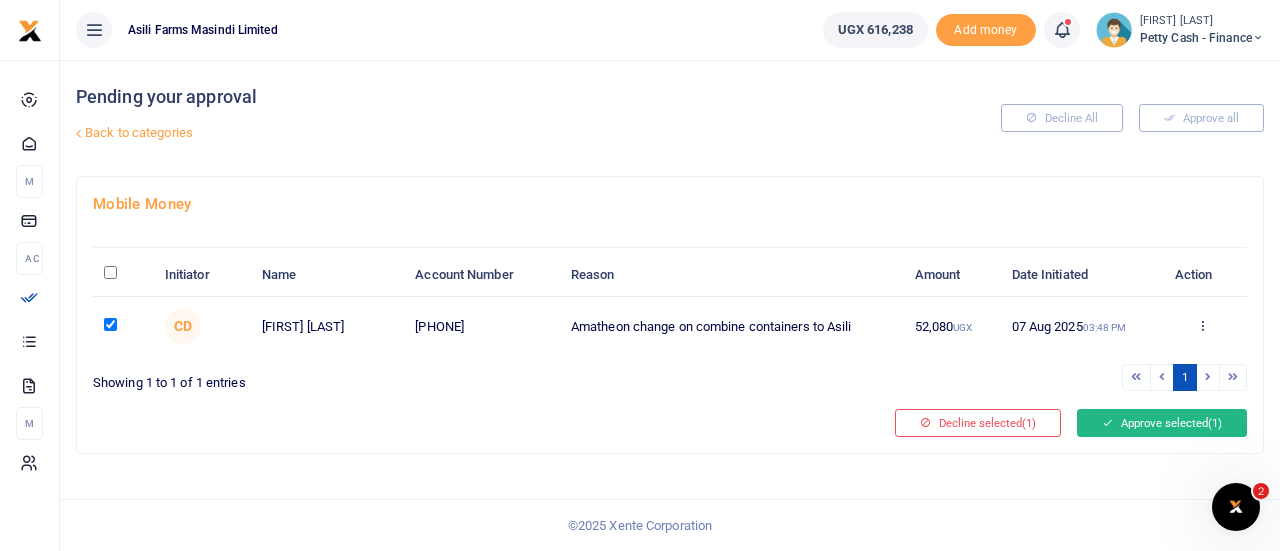click on "Approve selected  (1)" at bounding box center (1162, 423) 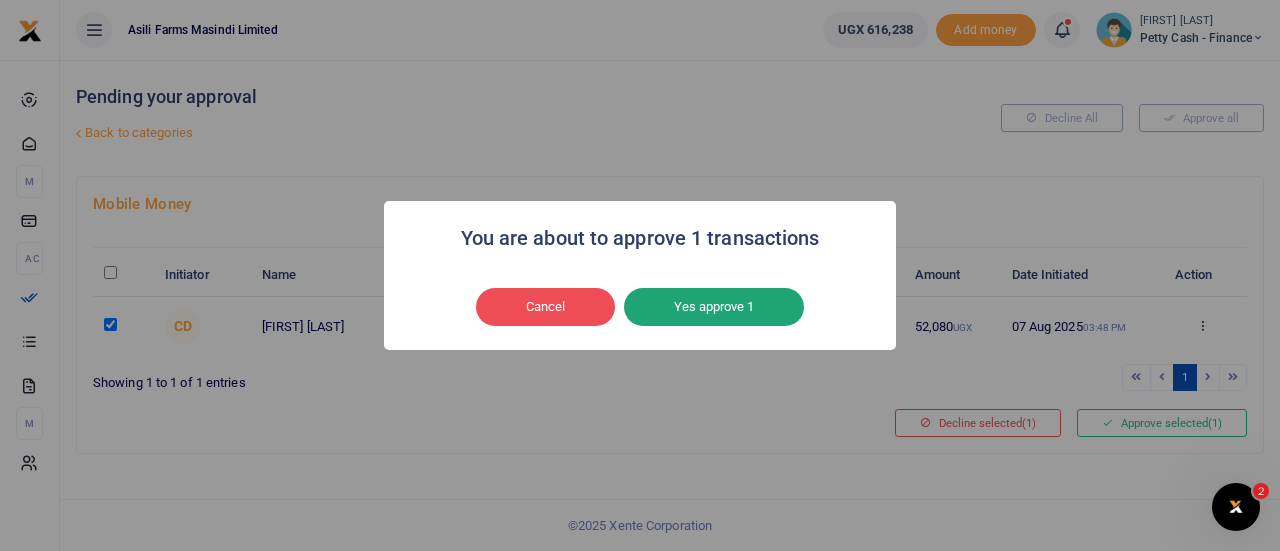 click on "Yes approve 1" at bounding box center (714, 307) 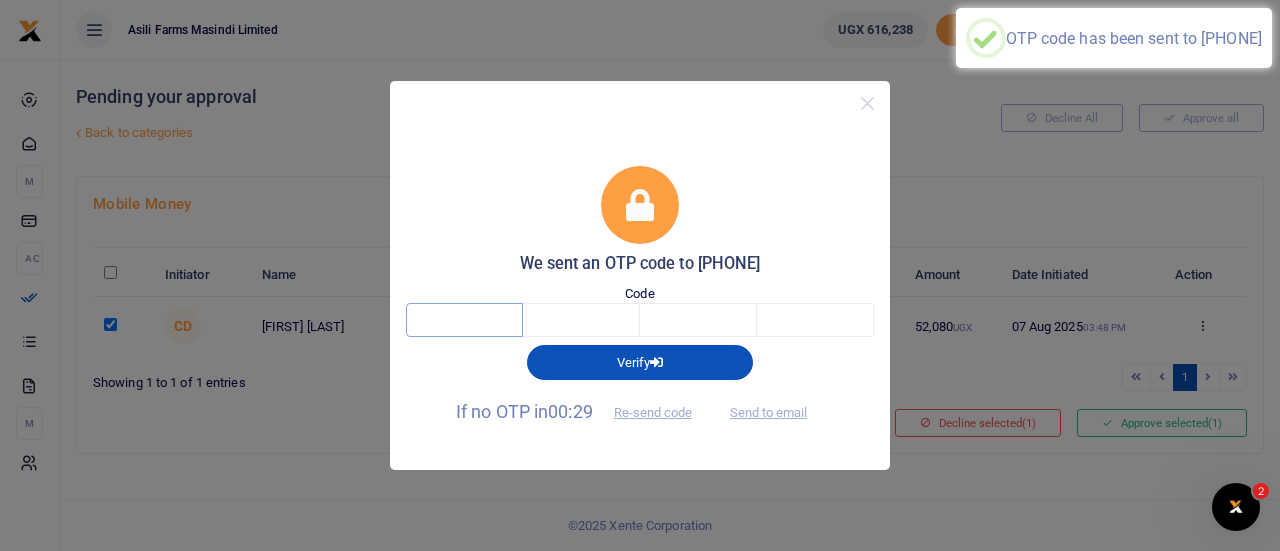 click at bounding box center (464, 320) 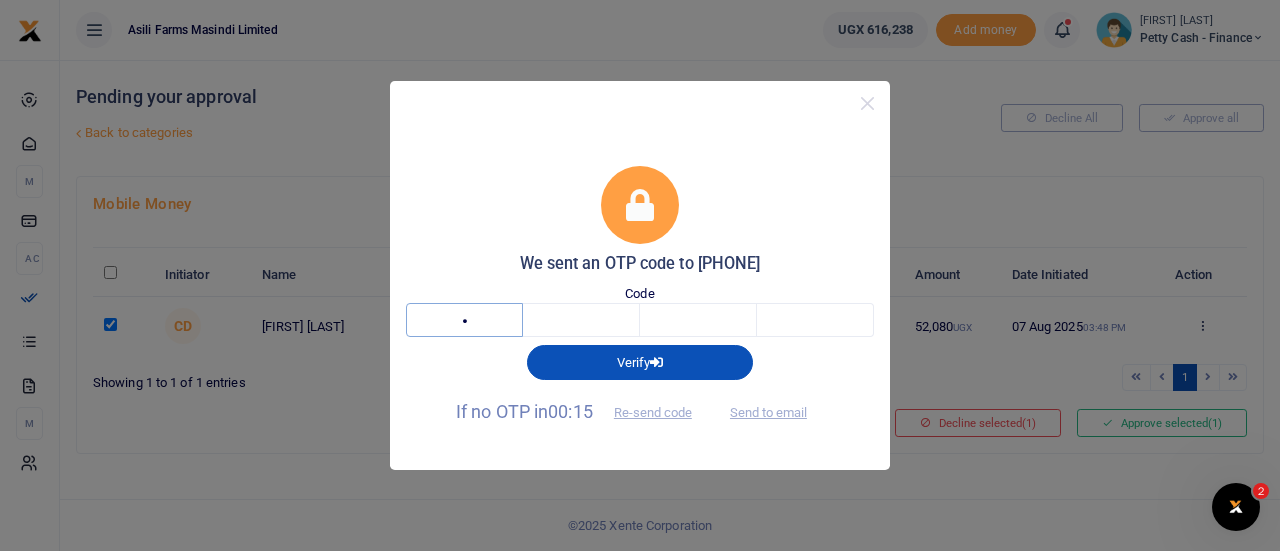 type on "4" 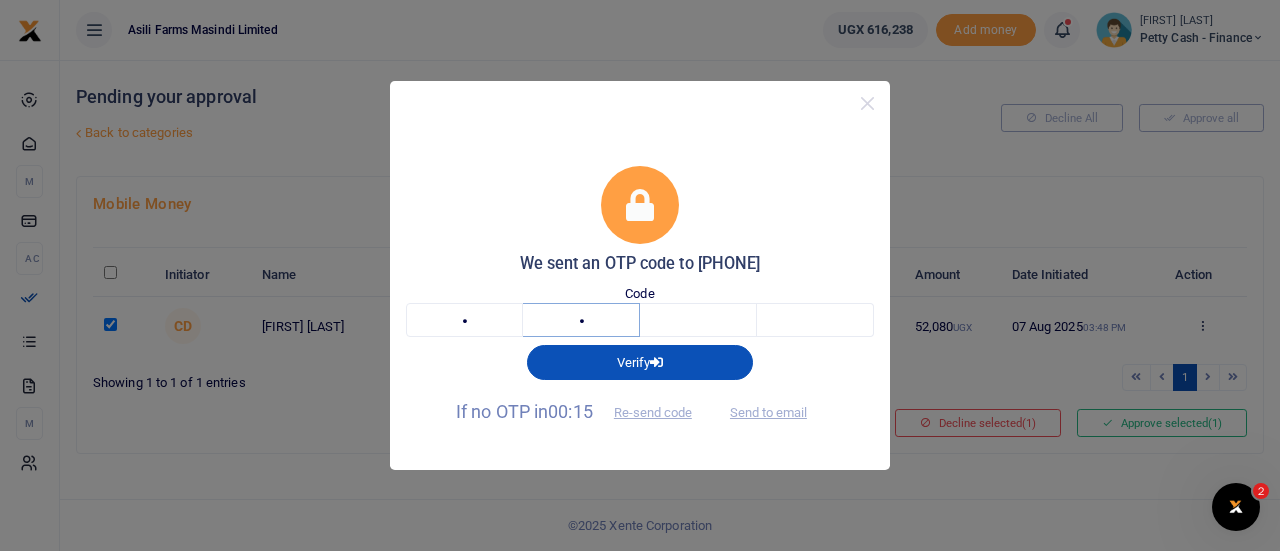 type on "9" 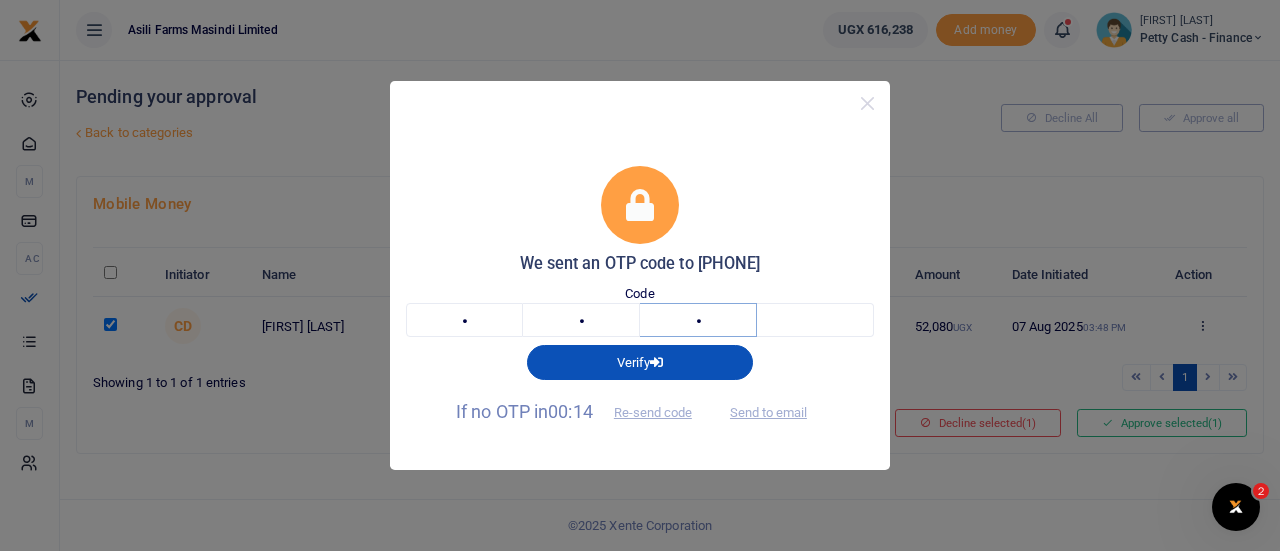 type on "9" 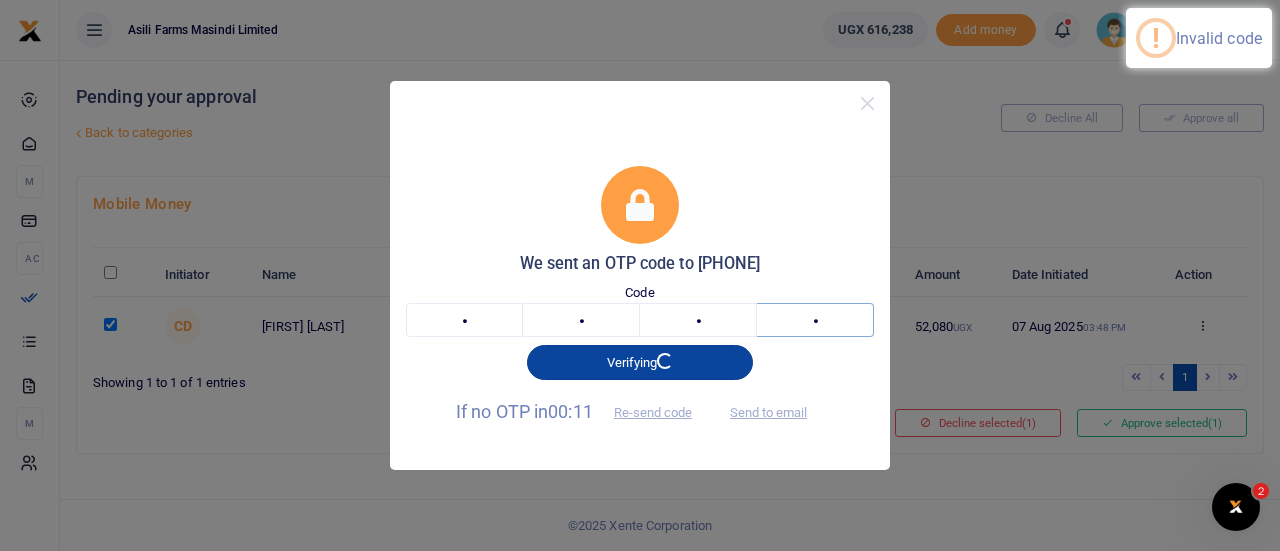 type on "8" 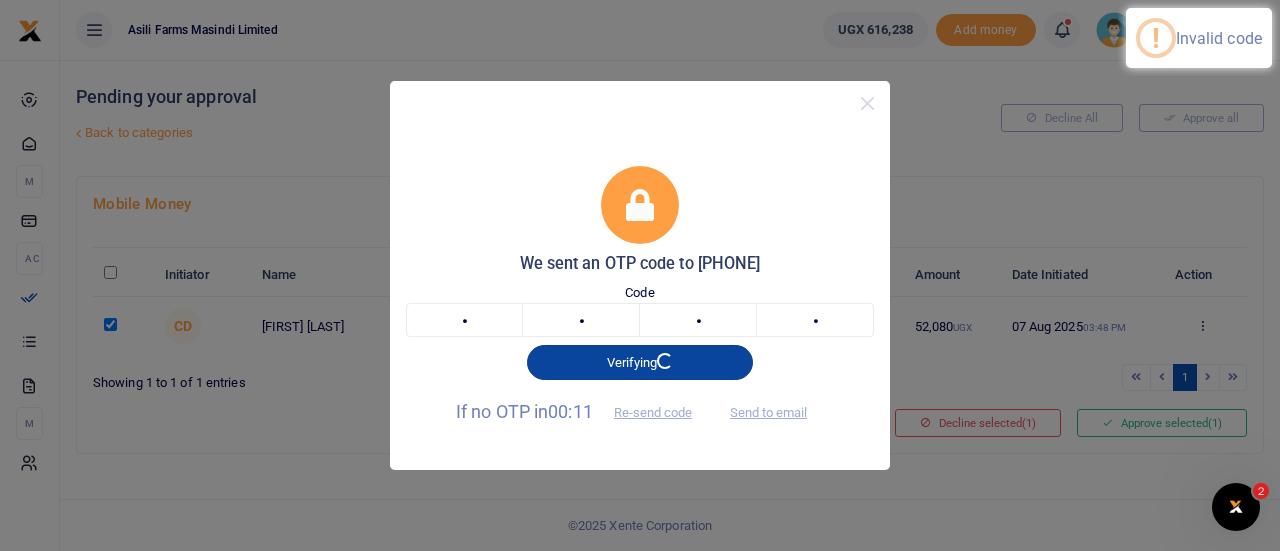 click on "Verifying" at bounding box center (640, 362) 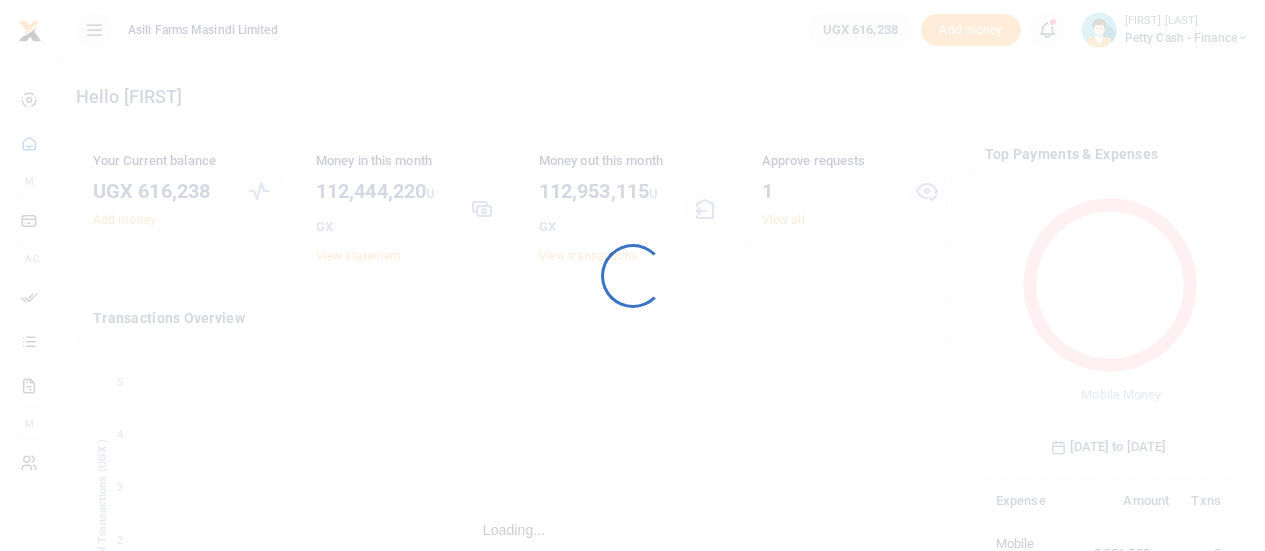 scroll, scrollTop: 0, scrollLeft: 0, axis: both 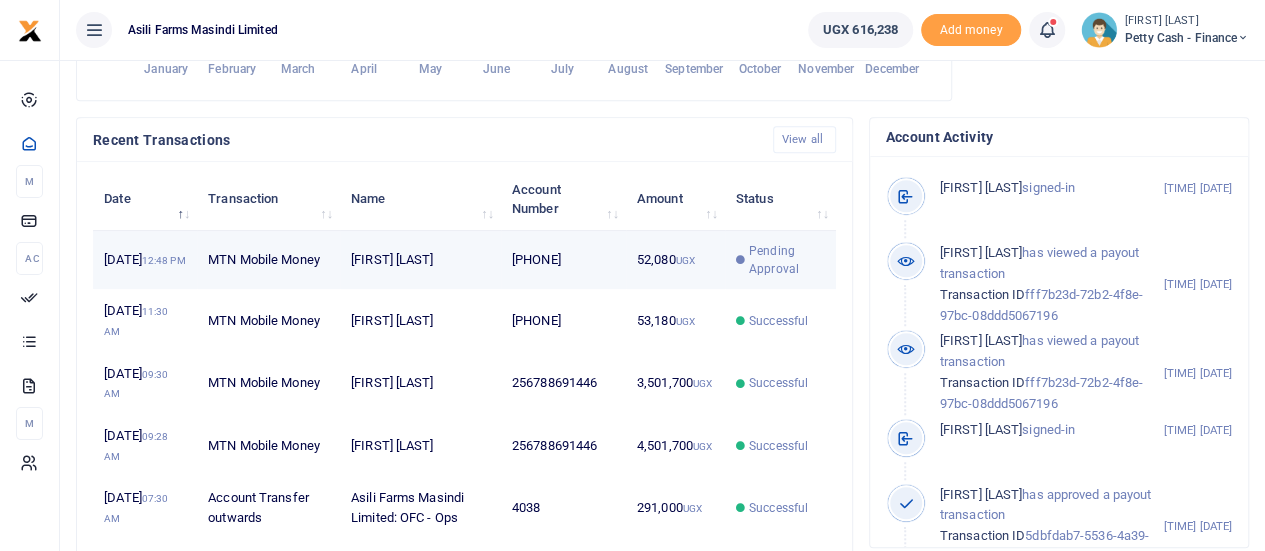 click on "[FIRST] [LAST]" at bounding box center [420, 260] 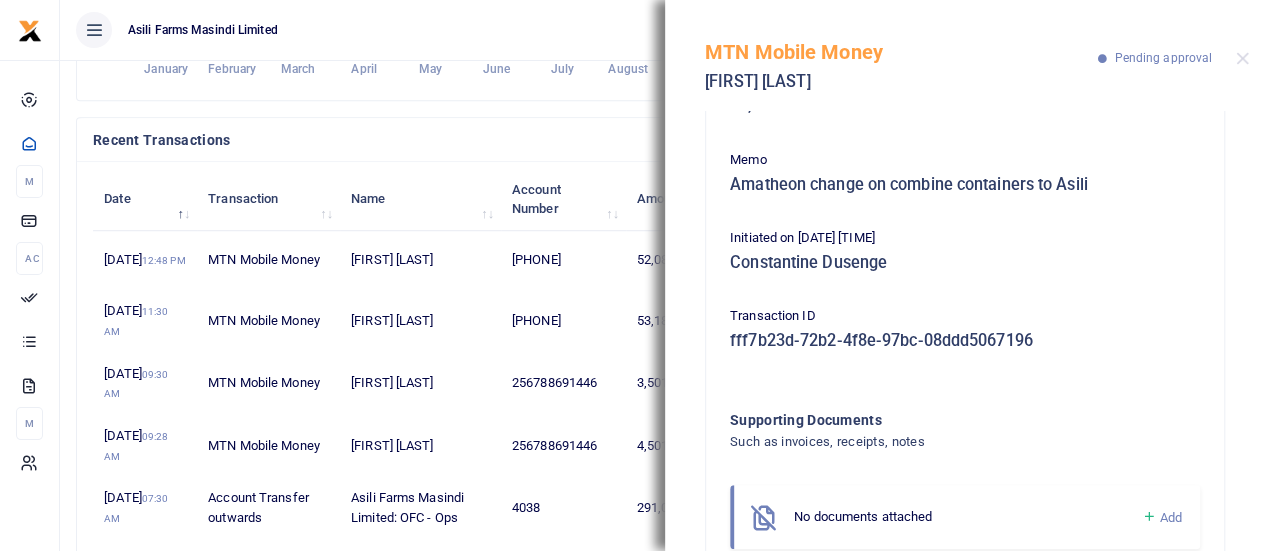scroll, scrollTop: 208, scrollLeft: 0, axis: vertical 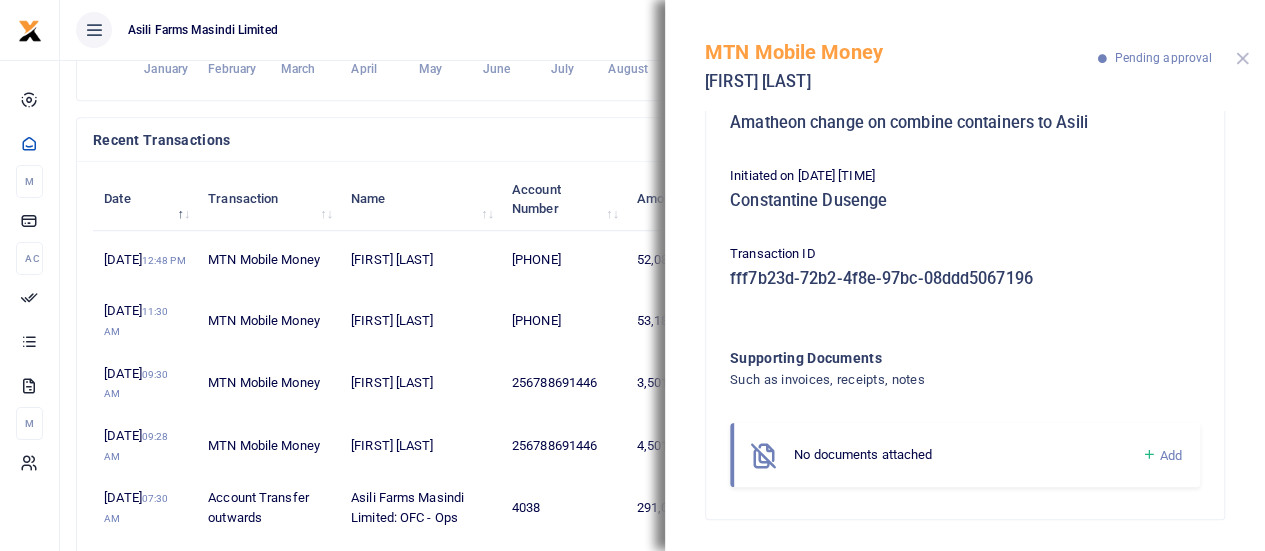 click at bounding box center [1242, 58] 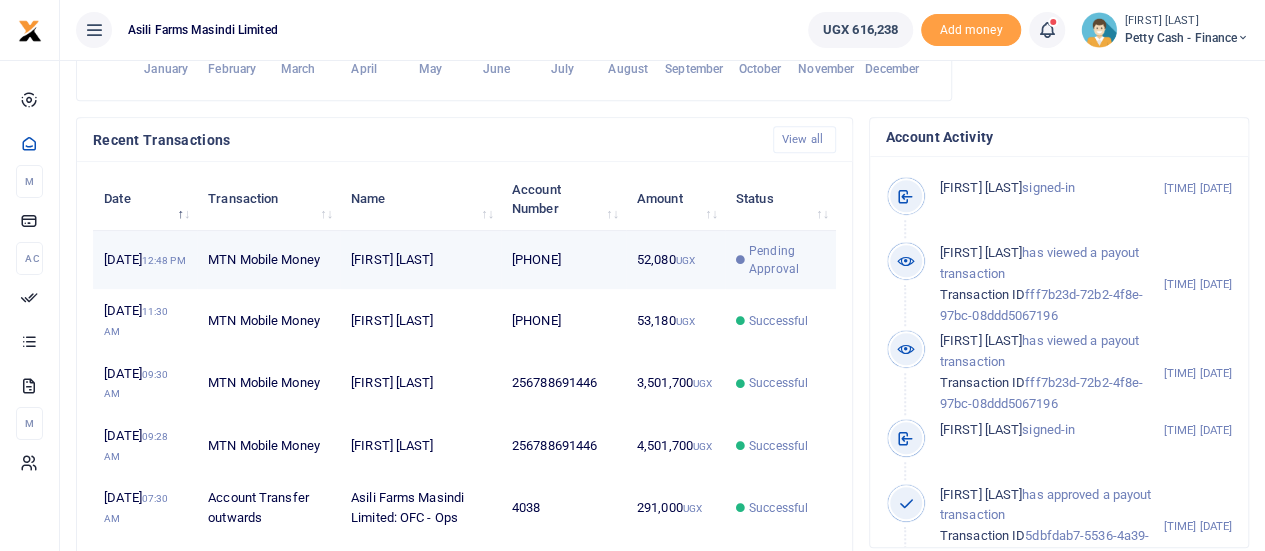 click on "MTN Mobile Money" at bounding box center [268, 260] 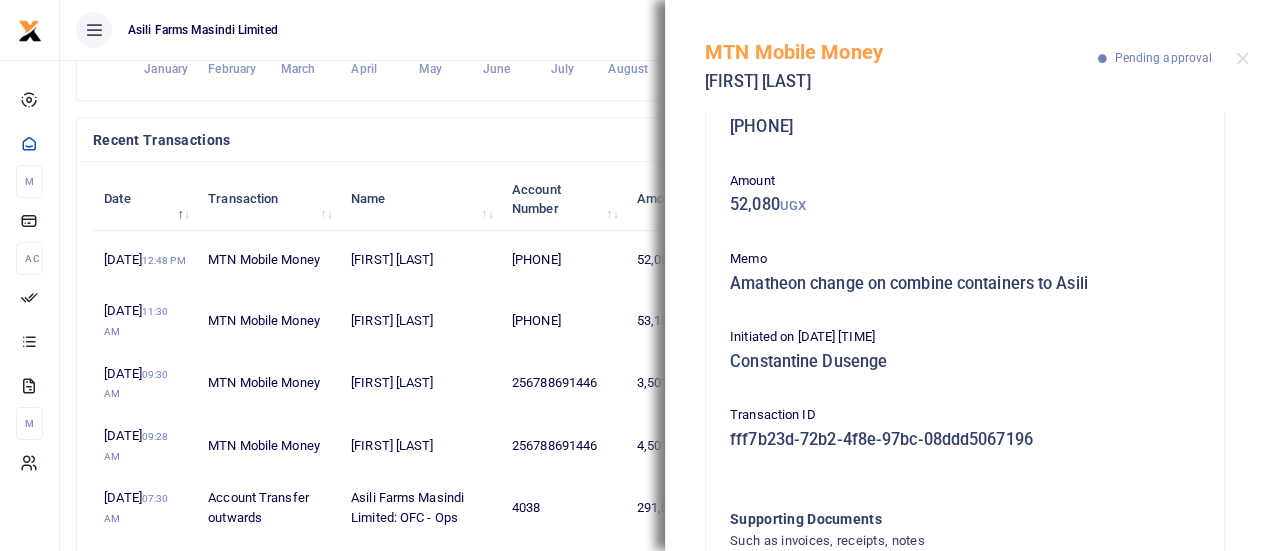 scroll, scrollTop: 0, scrollLeft: 0, axis: both 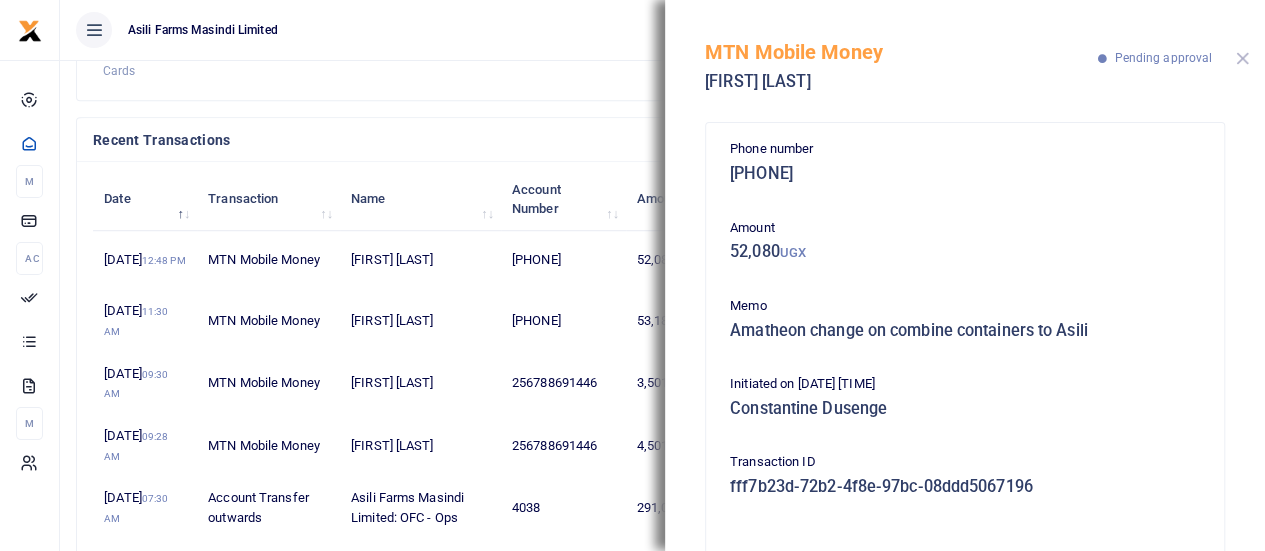 click at bounding box center [1242, 58] 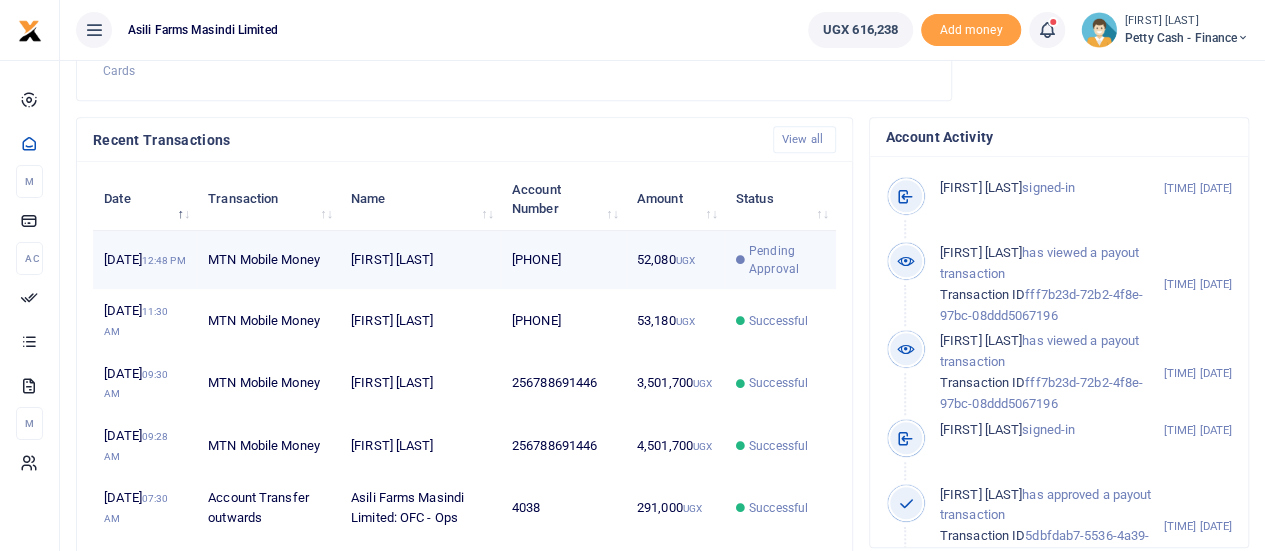 drag, startPoint x: 484, startPoint y: 280, endPoint x: 500, endPoint y: 287, distance: 17.464249 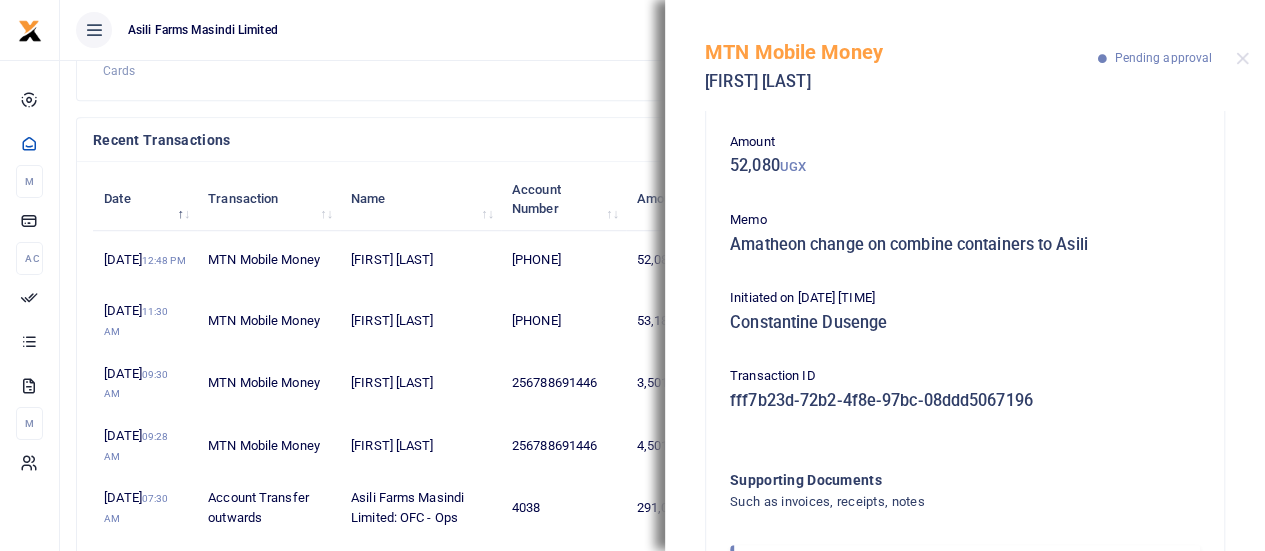 scroll, scrollTop: 0, scrollLeft: 0, axis: both 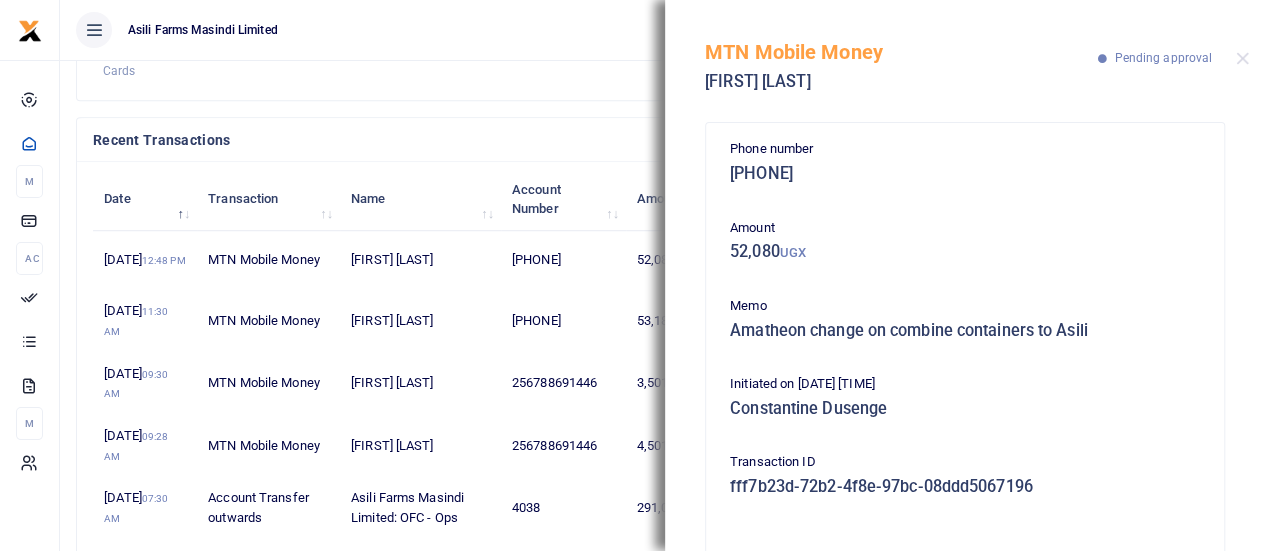 click on "MTN Mobile Money
[FIRST] [LAST]
Pending approval" at bounding box center [965, 55] 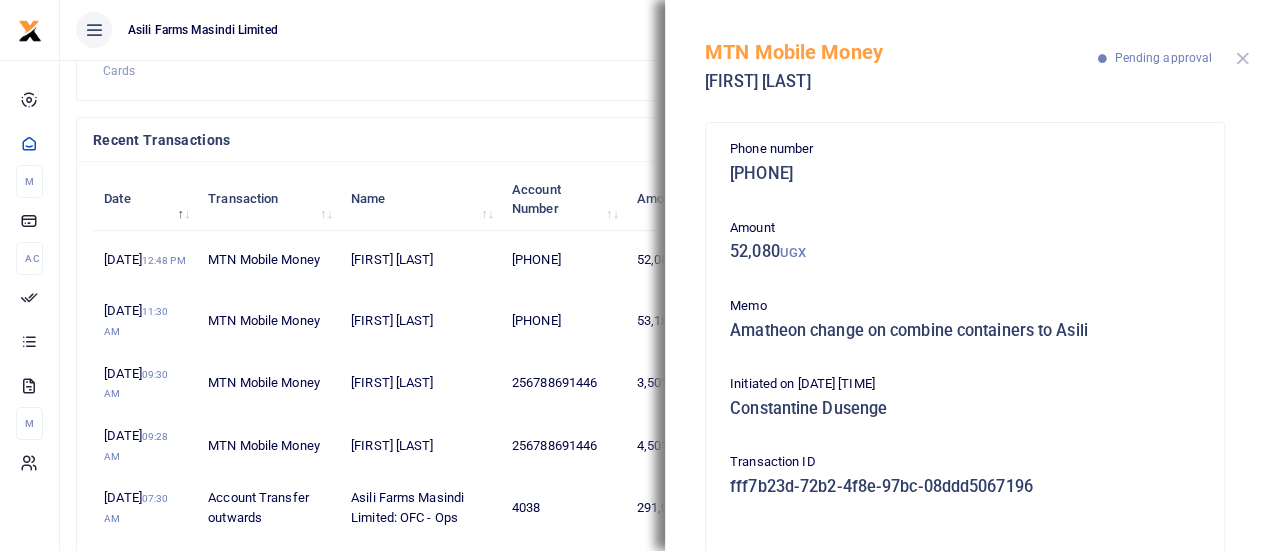 click at bounding box center (1242, 58) 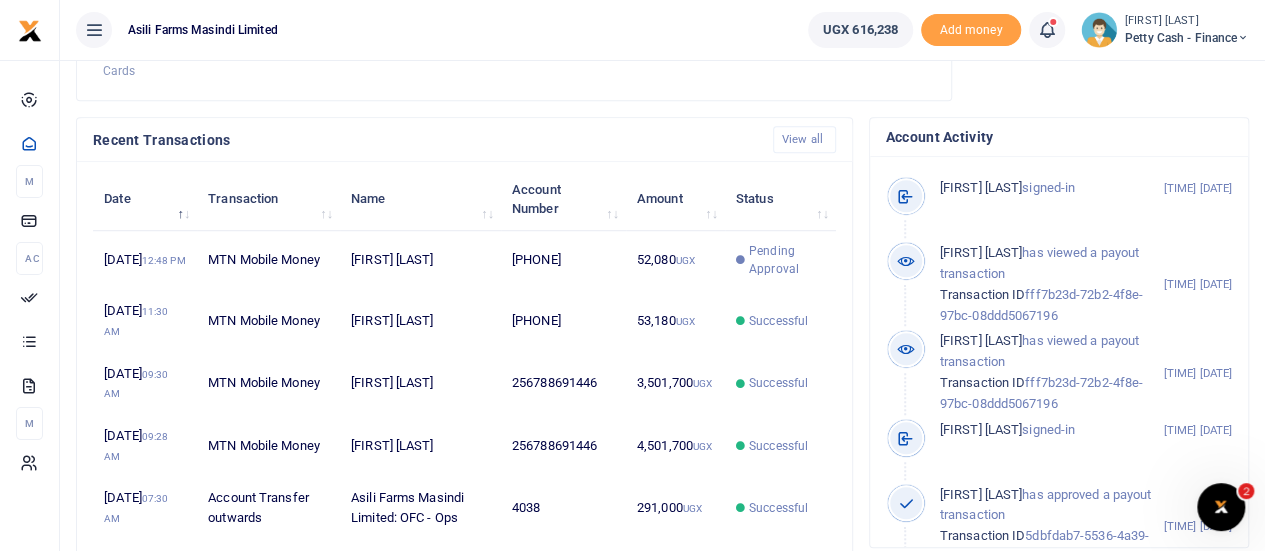 scroll, scrollTop: 0, scrollLeft: 0, axis: both 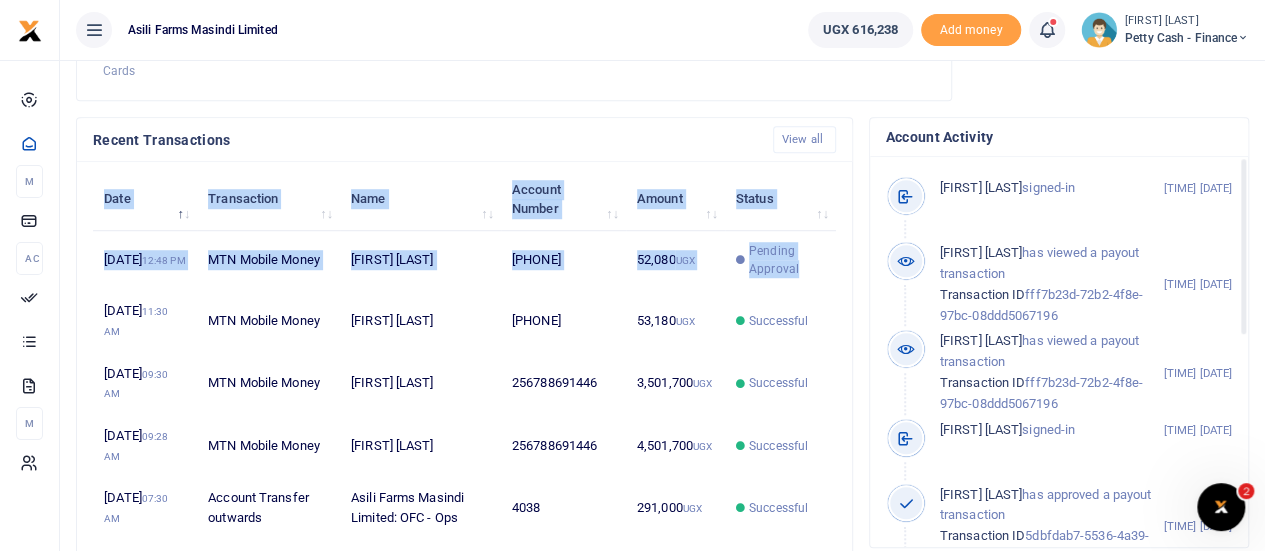 click on "Date Transaction Name Account Number Amount Status
[DATE]  [TIME]
MTN Mobile Money
[FIRST] [LAST]
[PHONE]
52,080 UGX
Pending Approval
[DATE]  [TIME]
MTN Mobile Money
[FIRST] [LAST]
[PHONE]
53,180 UGX
Successful
[DATE]  [TIME]
MTN Mobile Money
[FIRST] [LAST]
UGX" at bounding box center [464, 446] 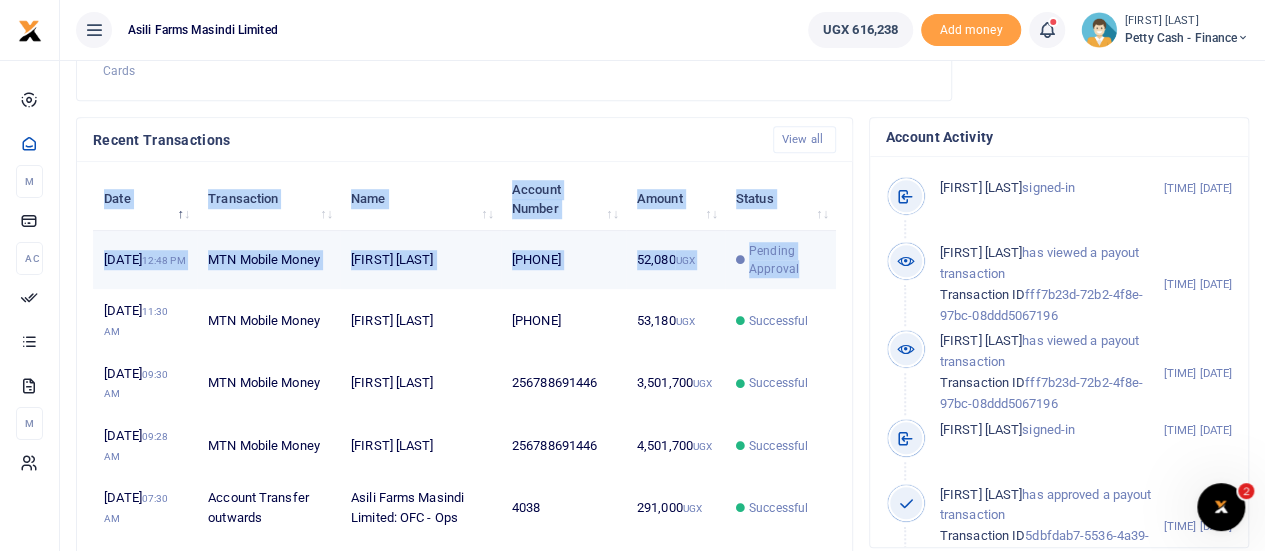 click on "Pending Approval" at bounding box center (787, 260) 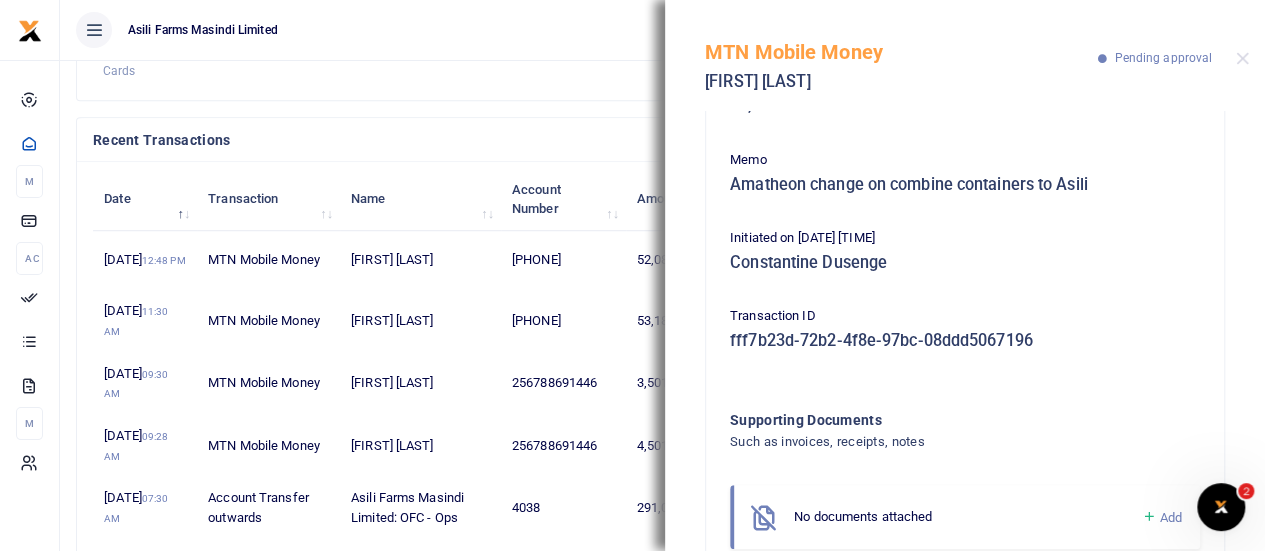 scroll, scrollTop: 208, scrollLeft: 0, axis: vertical 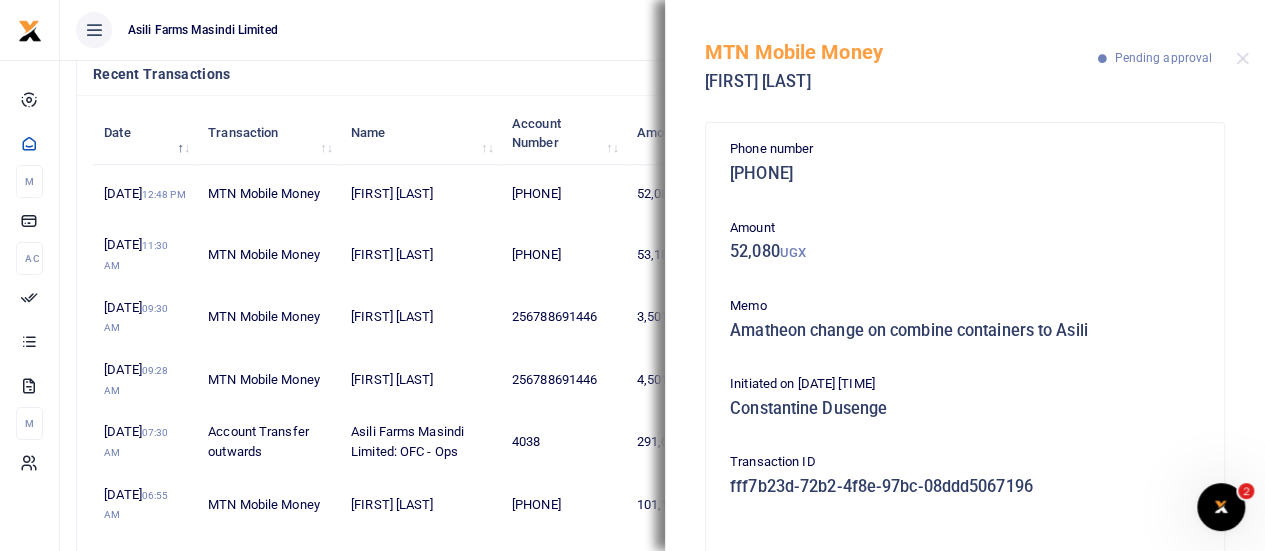 click on "Asili Farms Masindi Limited" at bounding box center (426, 30) 